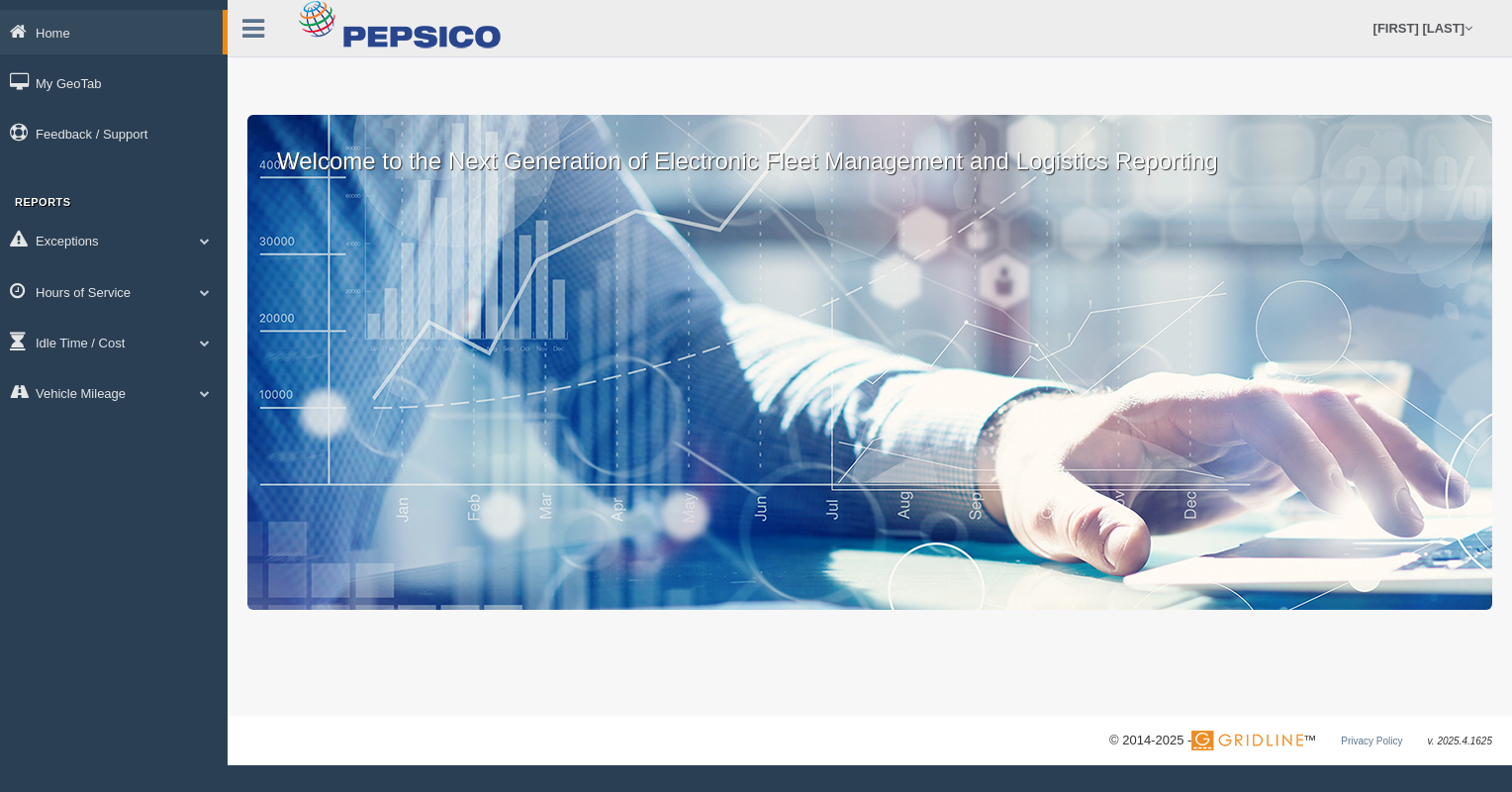 scroll, scrollTop: 0, scrollLeft: 0, axis: both 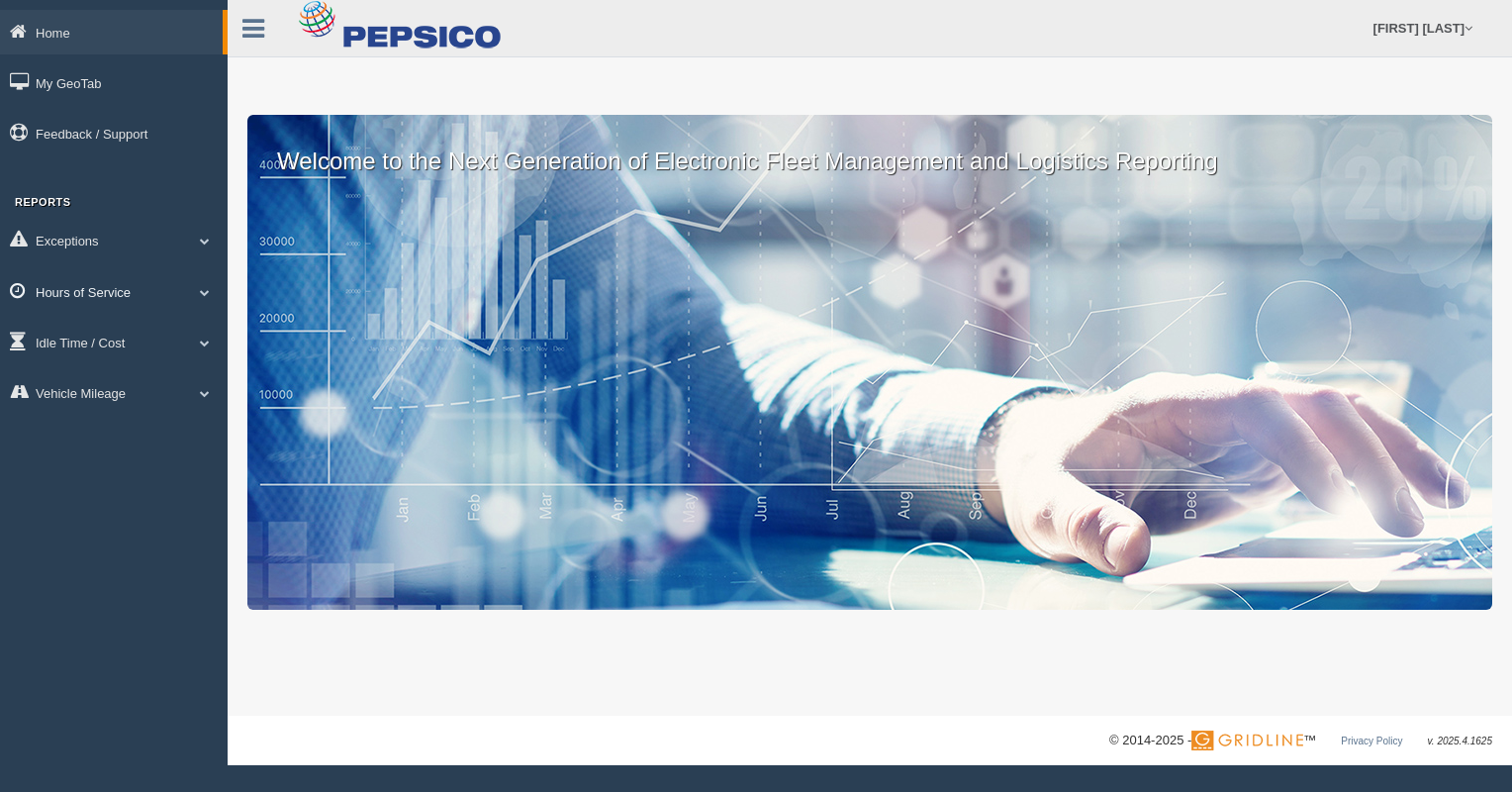 click on "Hours of Service" at bounding box center (114, 291) 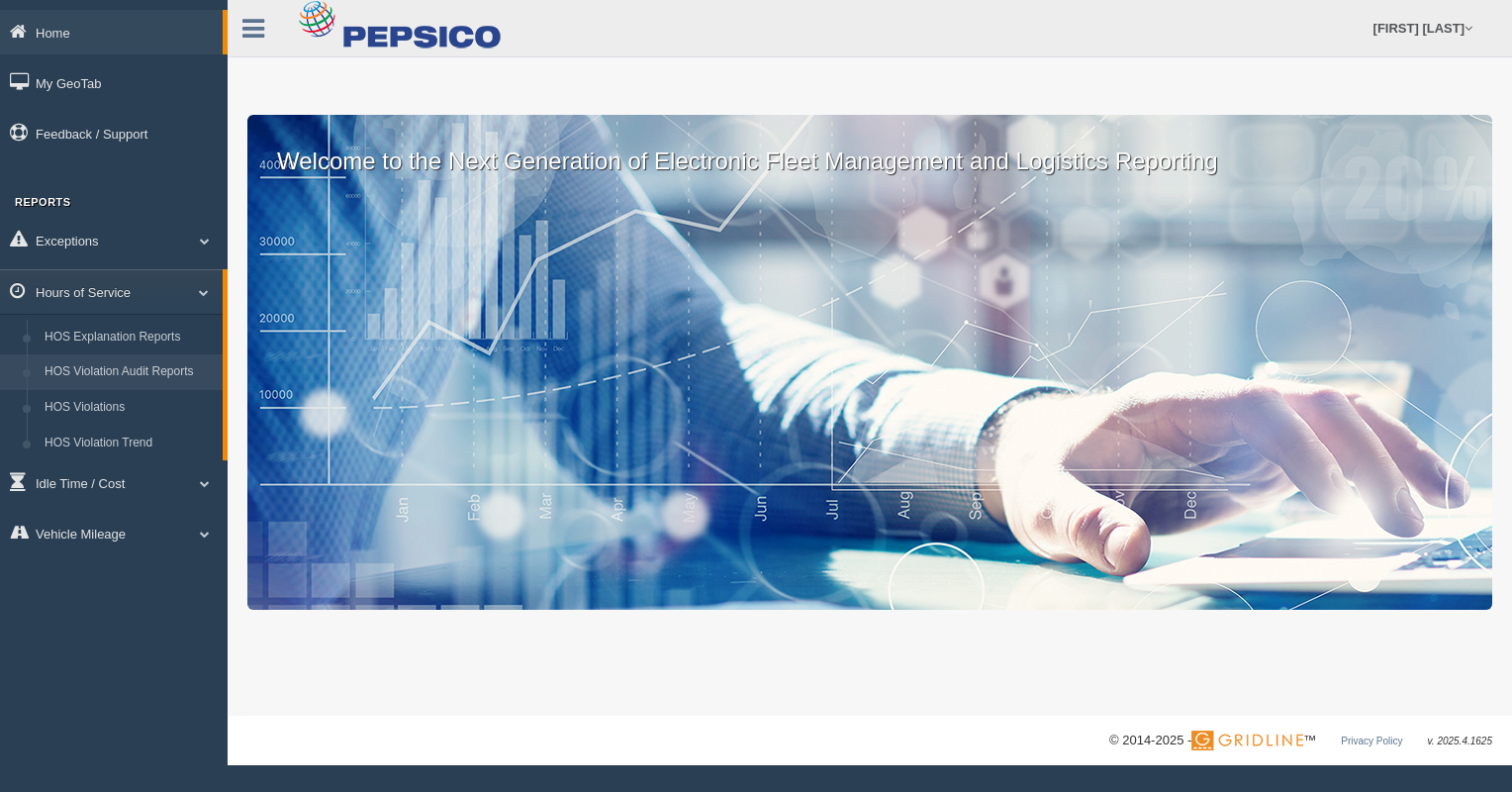click on "HOS Violation Audit Reports" at bounding box center [129, 372] 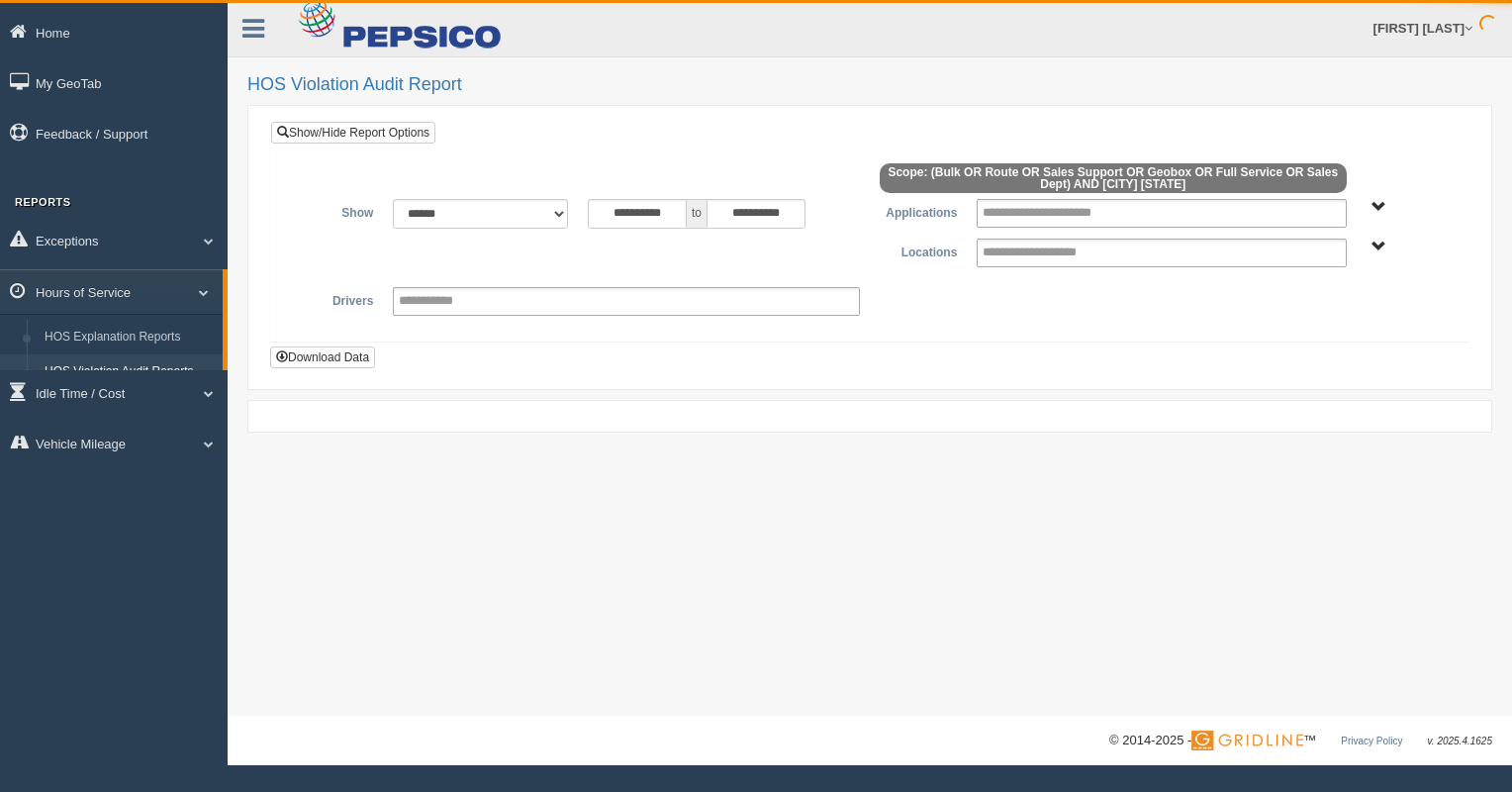 scroll, scrollTop: 0, scrollLeft: 0, axis: both 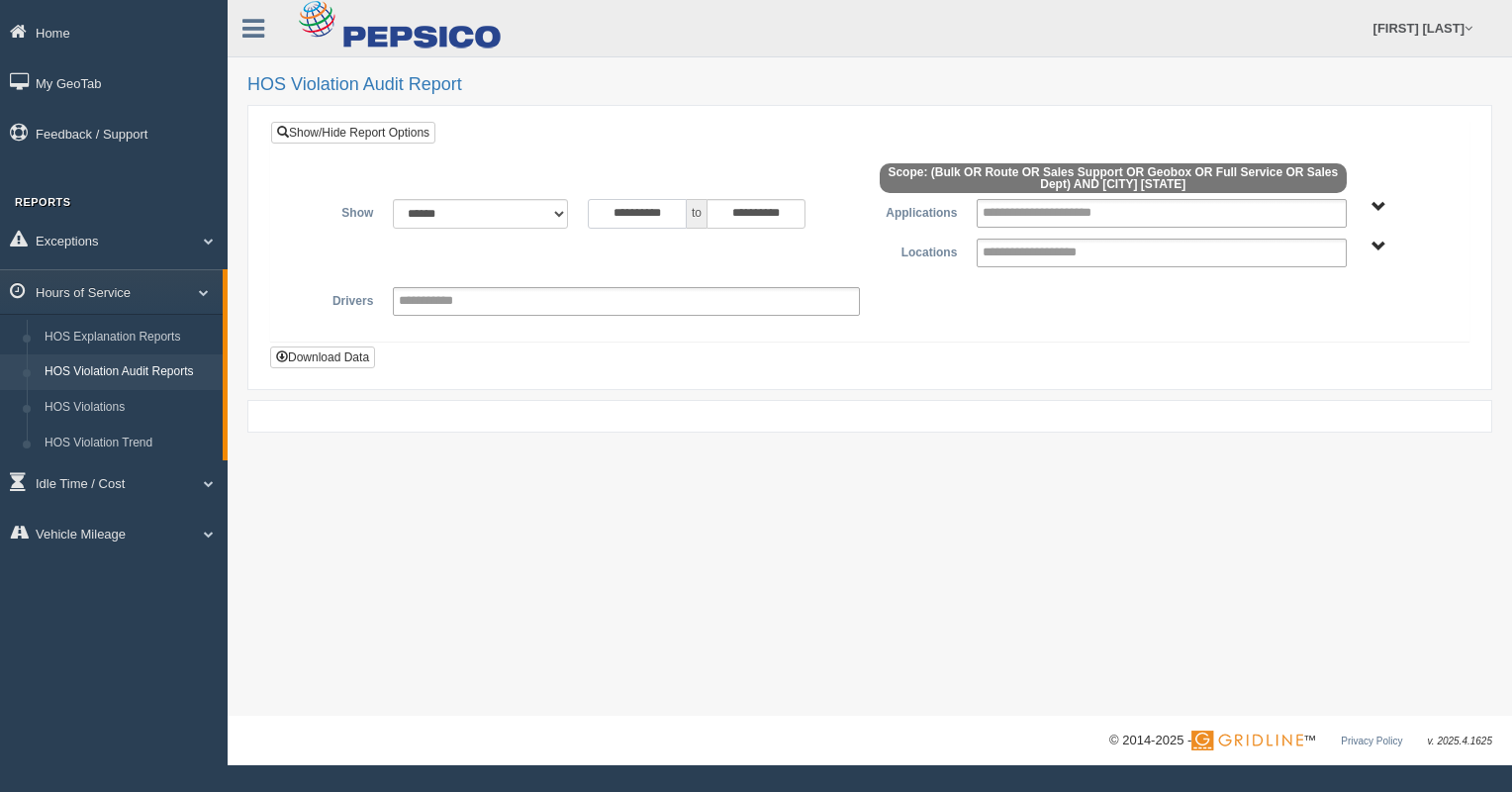 click on "**********" at bounding box center [637, 214] 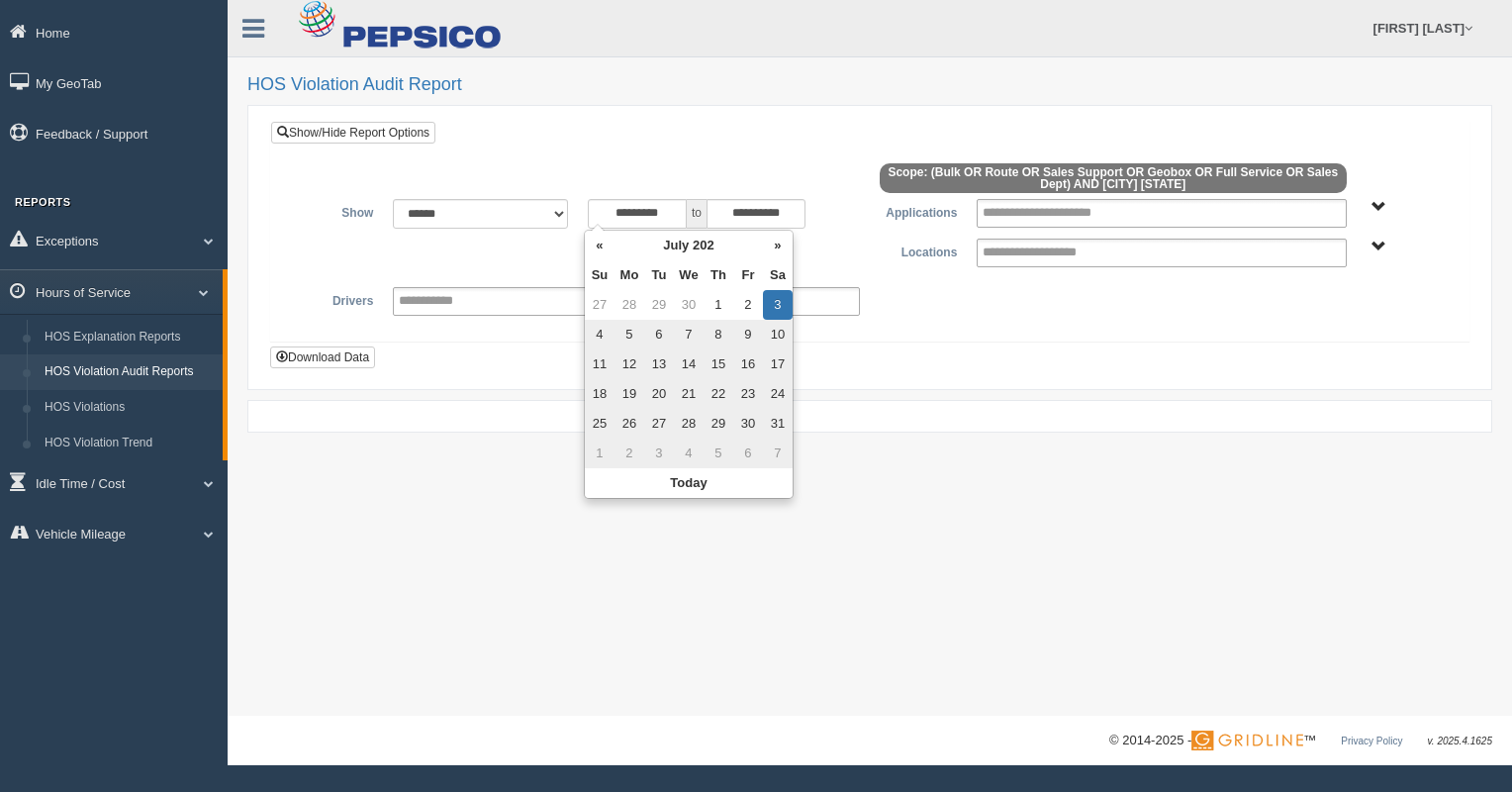 click on "21" at bounding box center (689, 394) 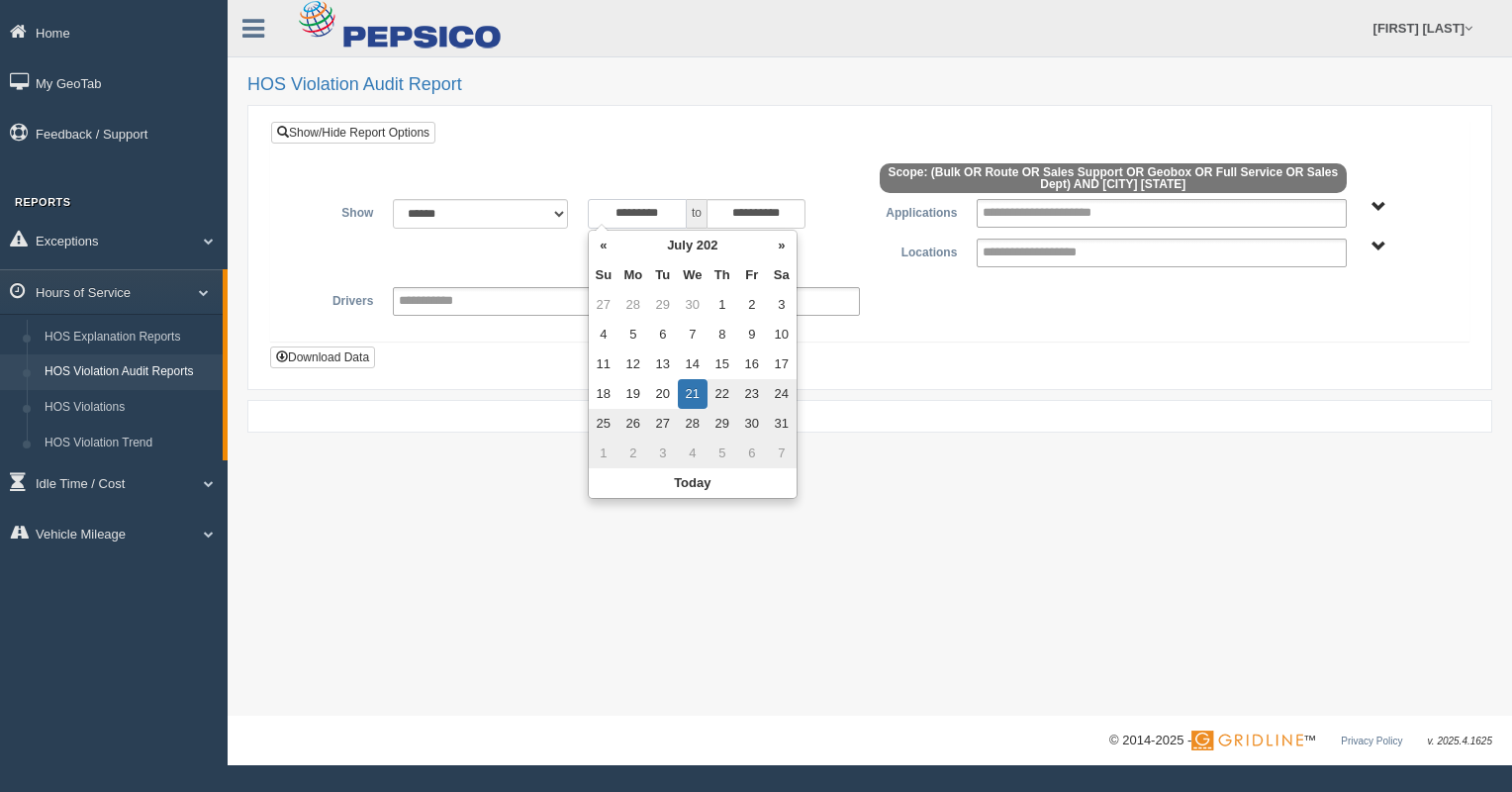 click on "*********" at bounding box center (637, 214) 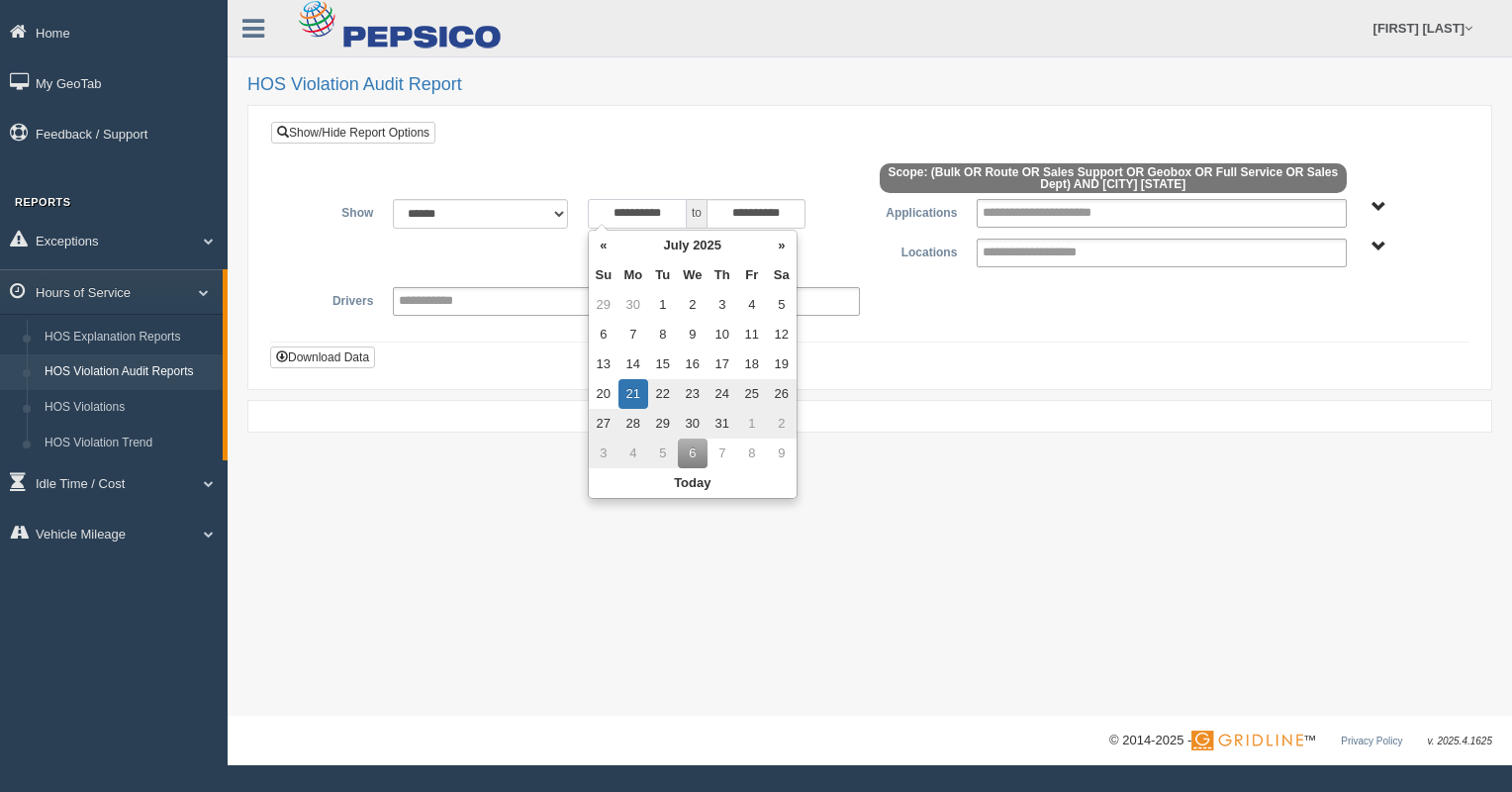 type on "**********" 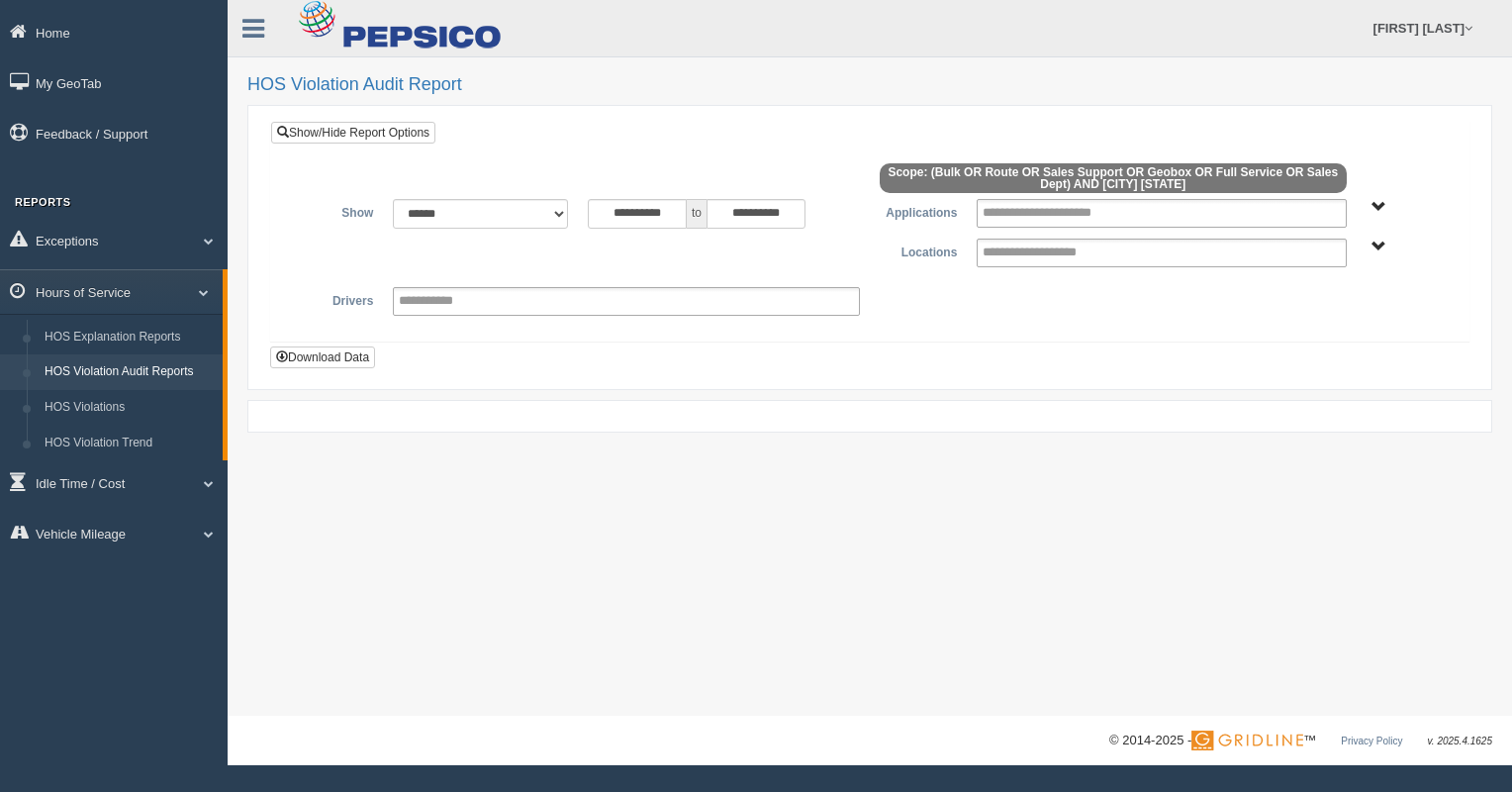 click on "**********" at bounding box center [870, 249] 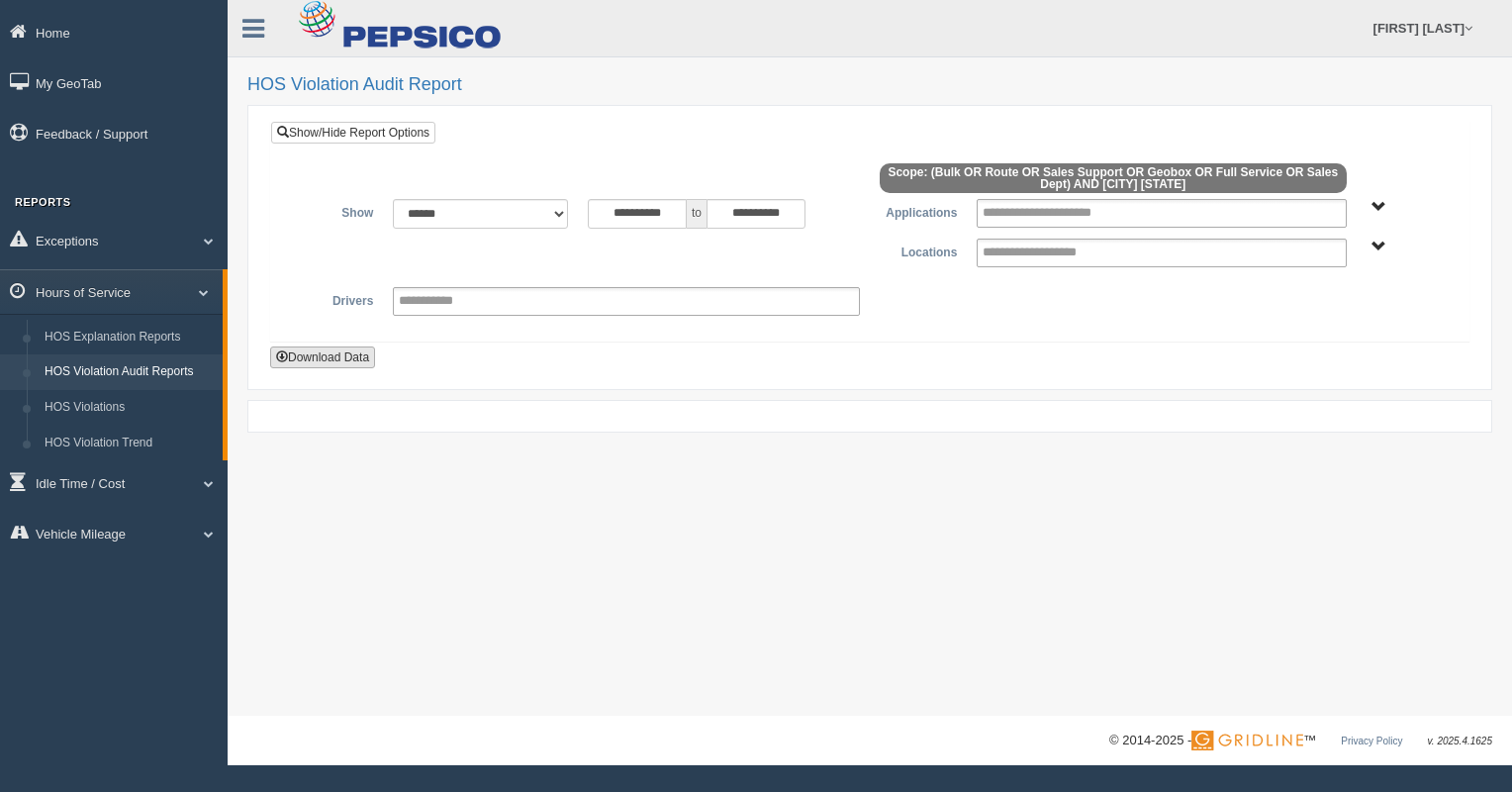 click on "Download Data" at bounding box center (323, 357) 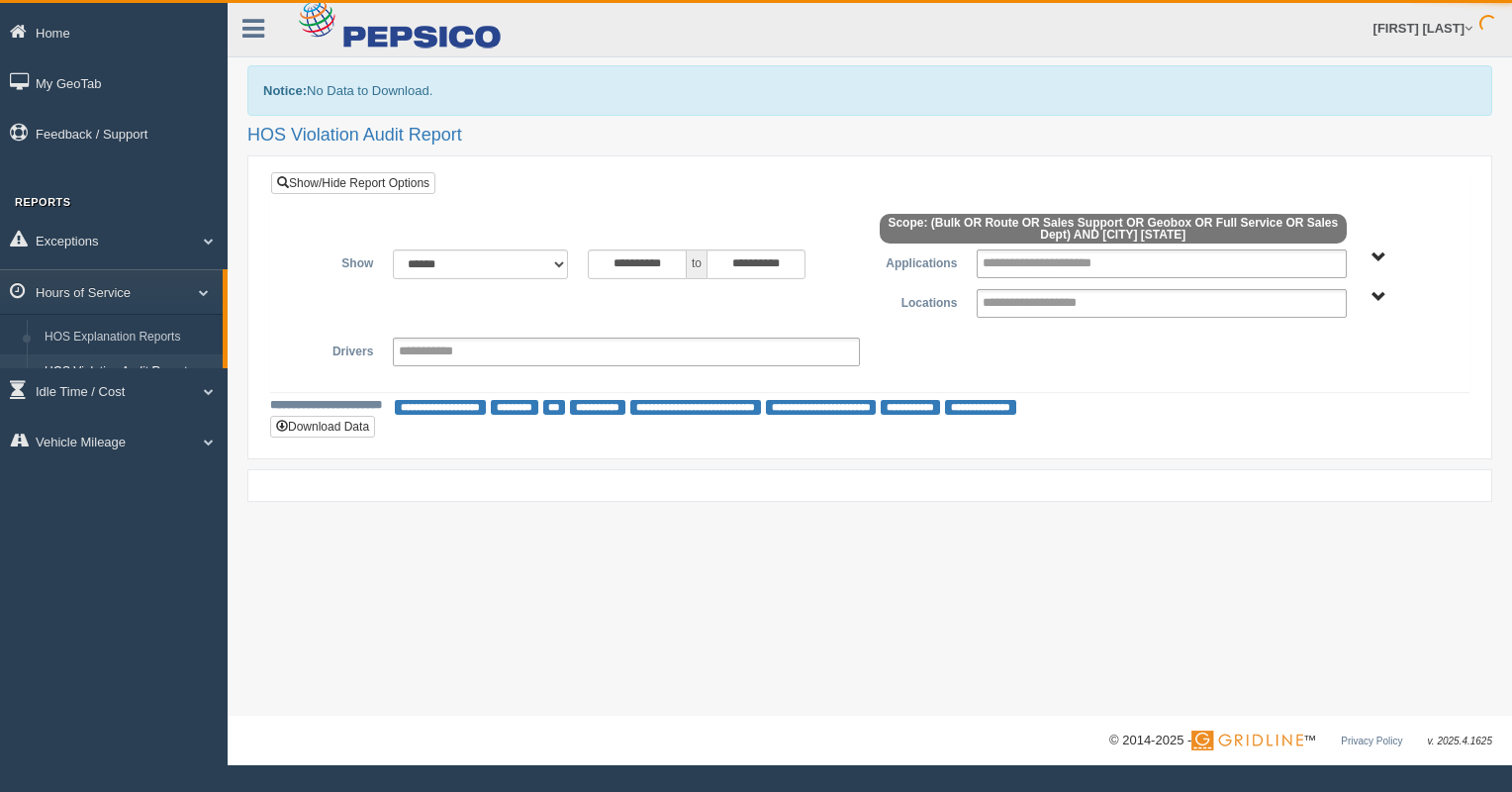 scroll, scrollTop: 0, scrollLeft: 0, axis: both 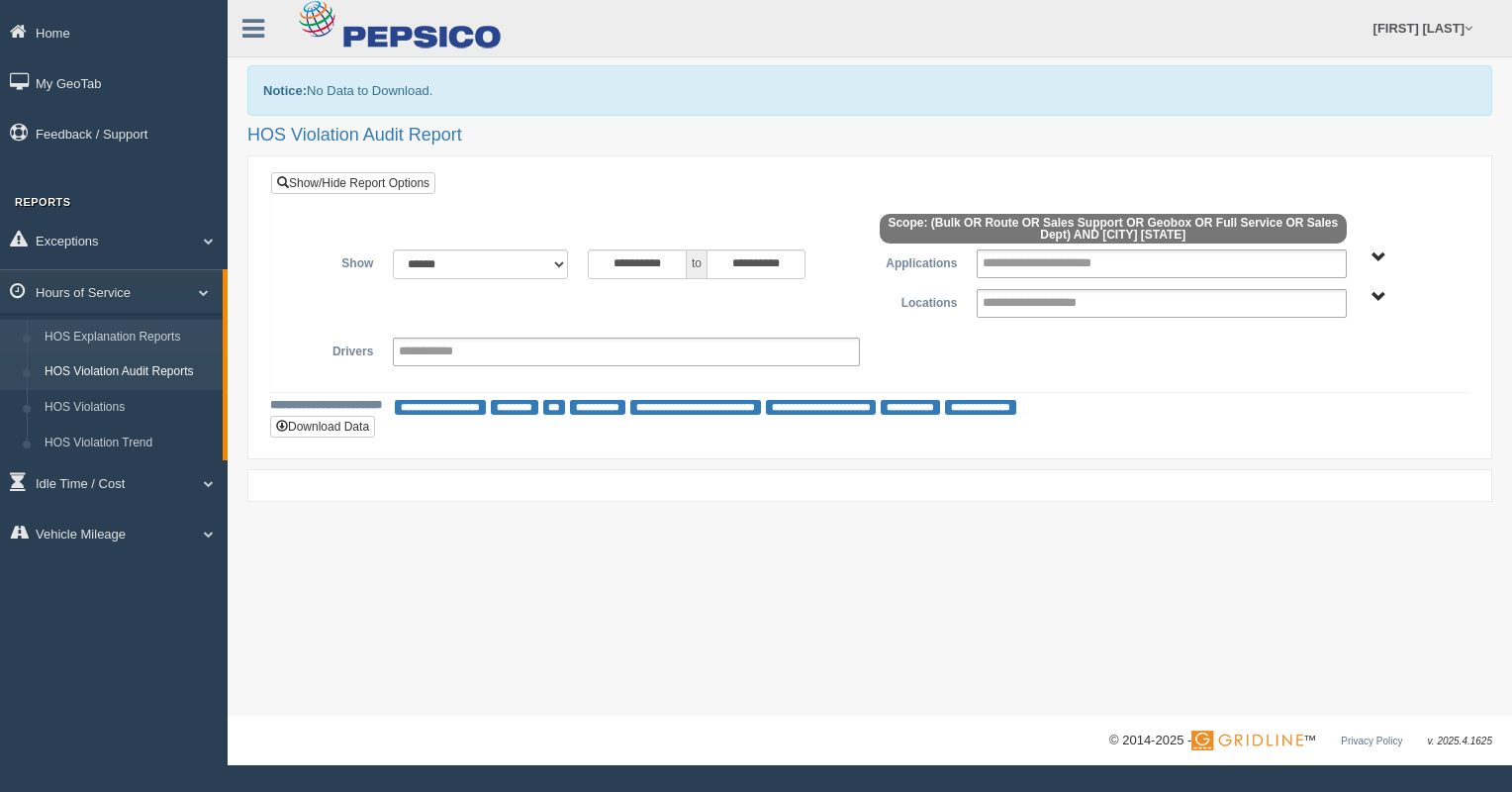 click on "HOS Explanation Reports" at bounding box center (129, 338) 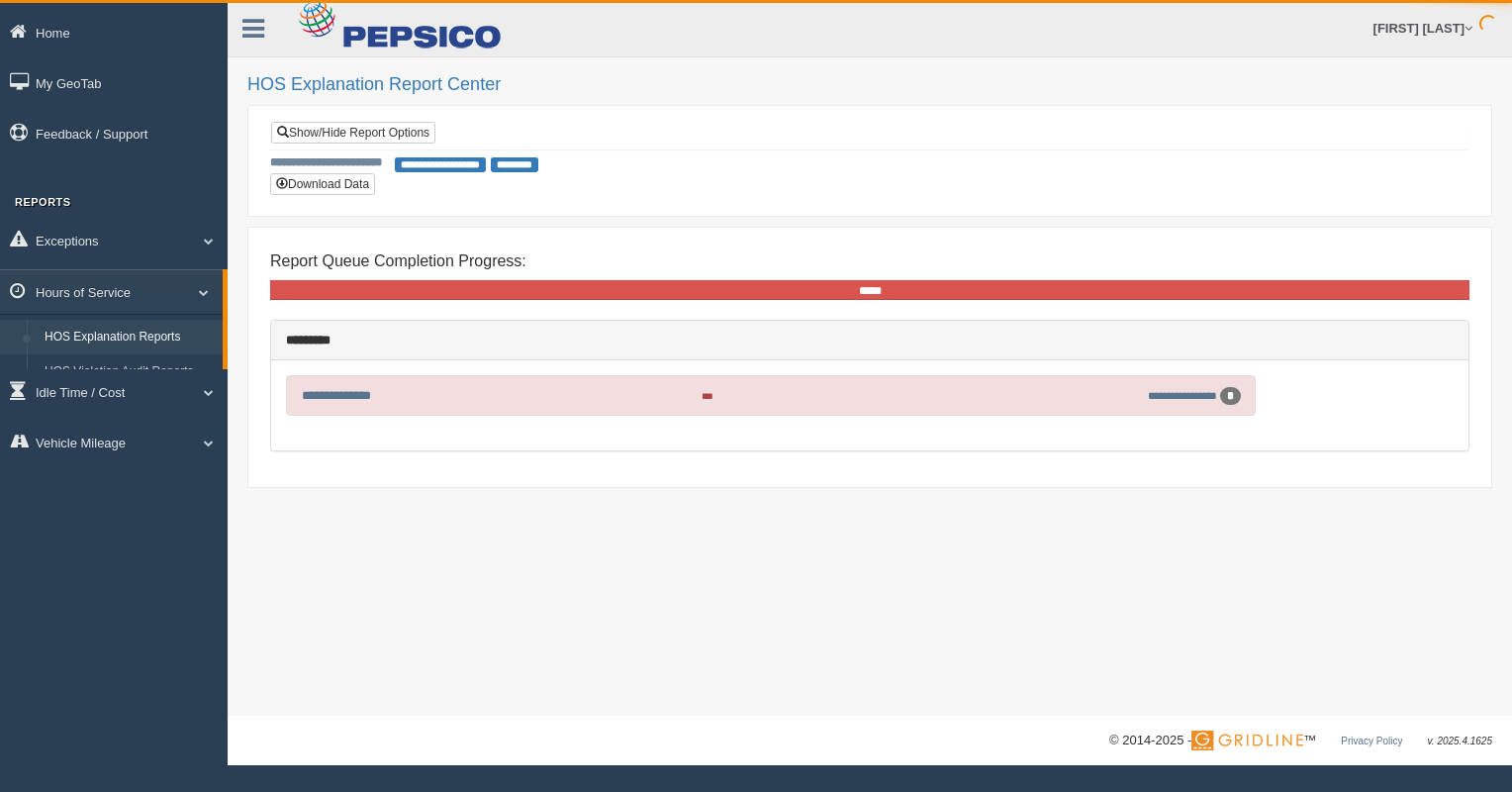 scroll, scrollTop: 0, scrollLeft: 0, axis: both 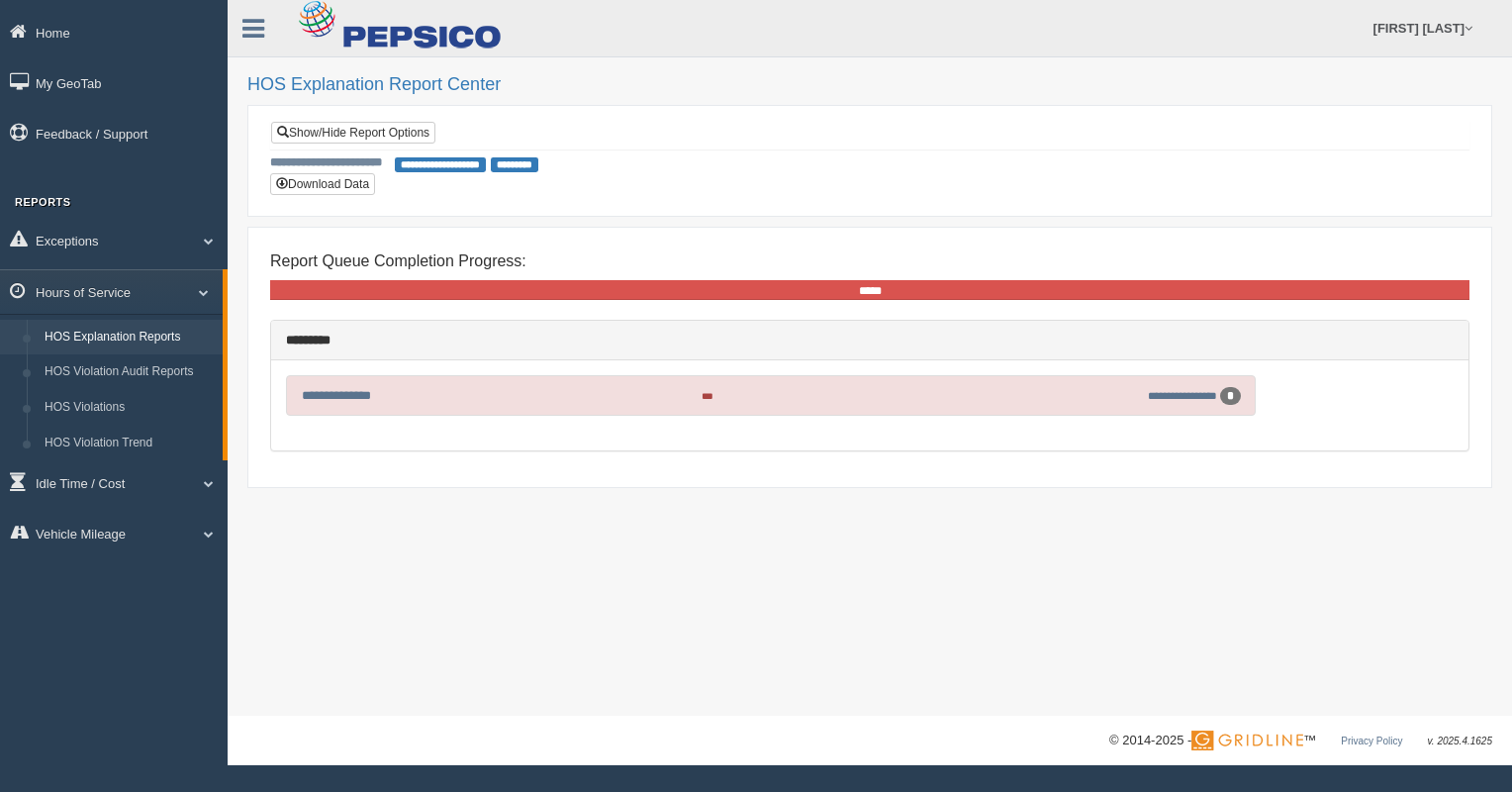click on "***" at bounding box center (851, 395) 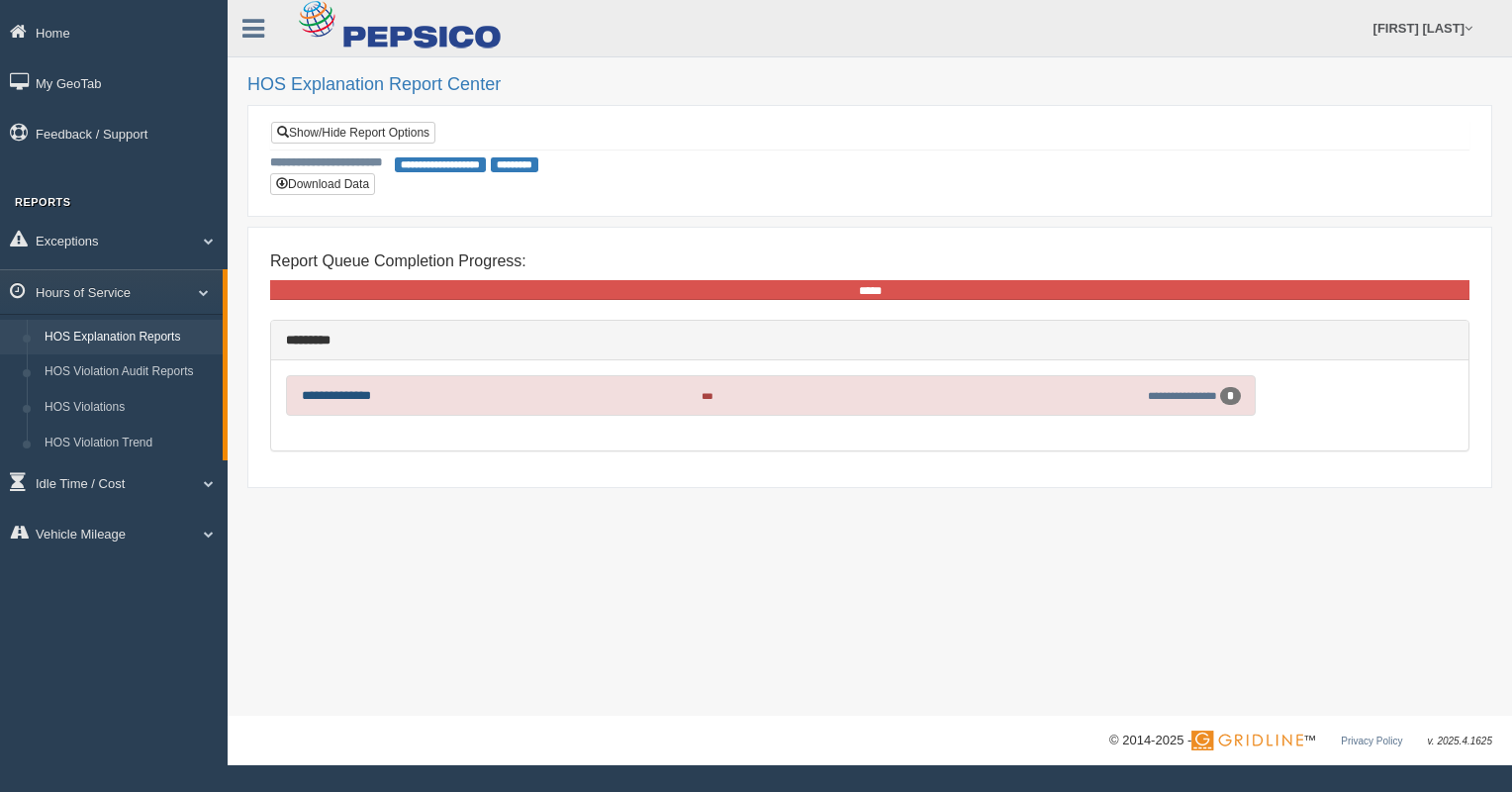 click on "**********" at bounding box center [336, 395] 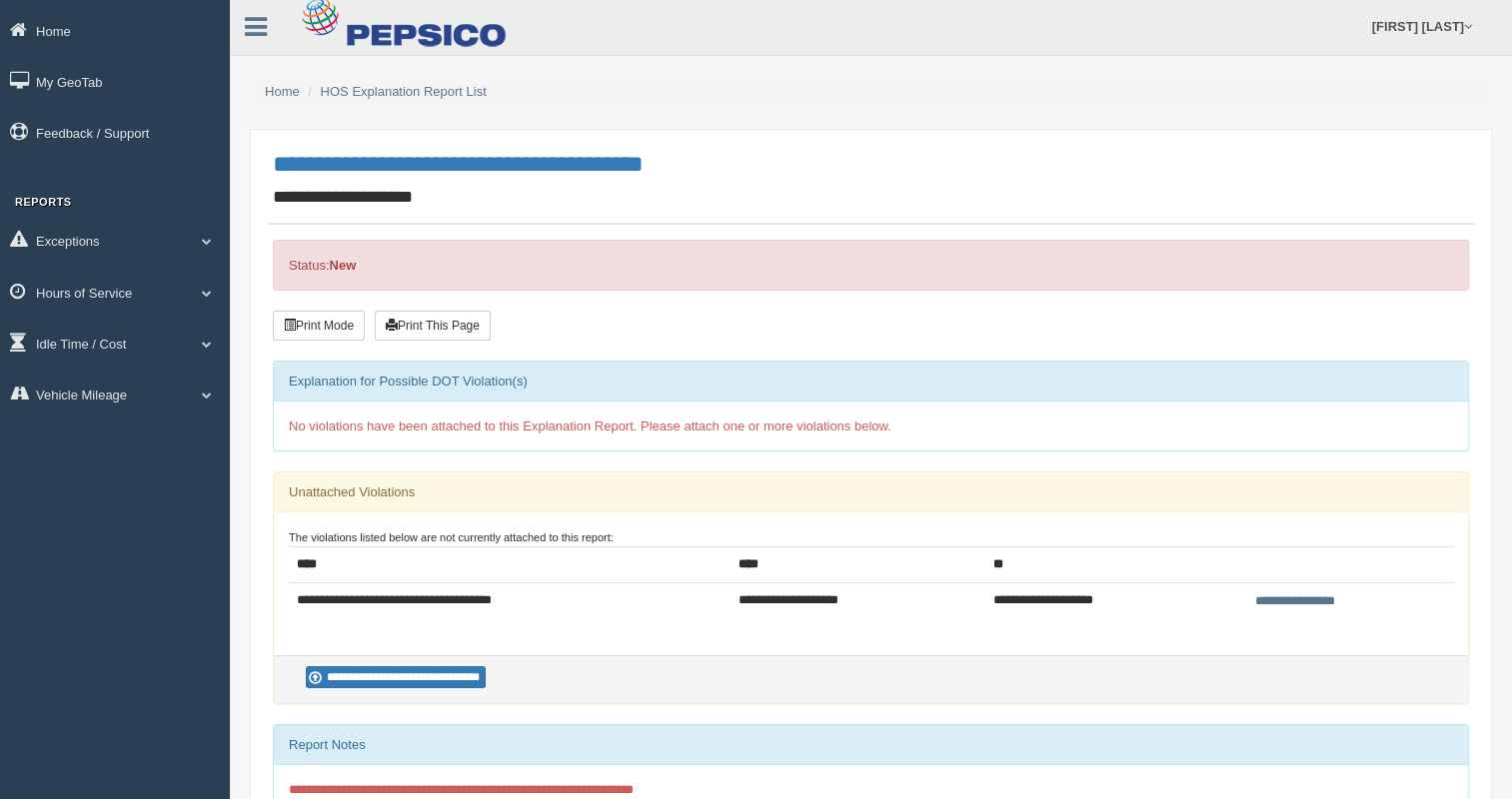 scroll, scrollTop: 0, scrollLeft: 0, axis: both 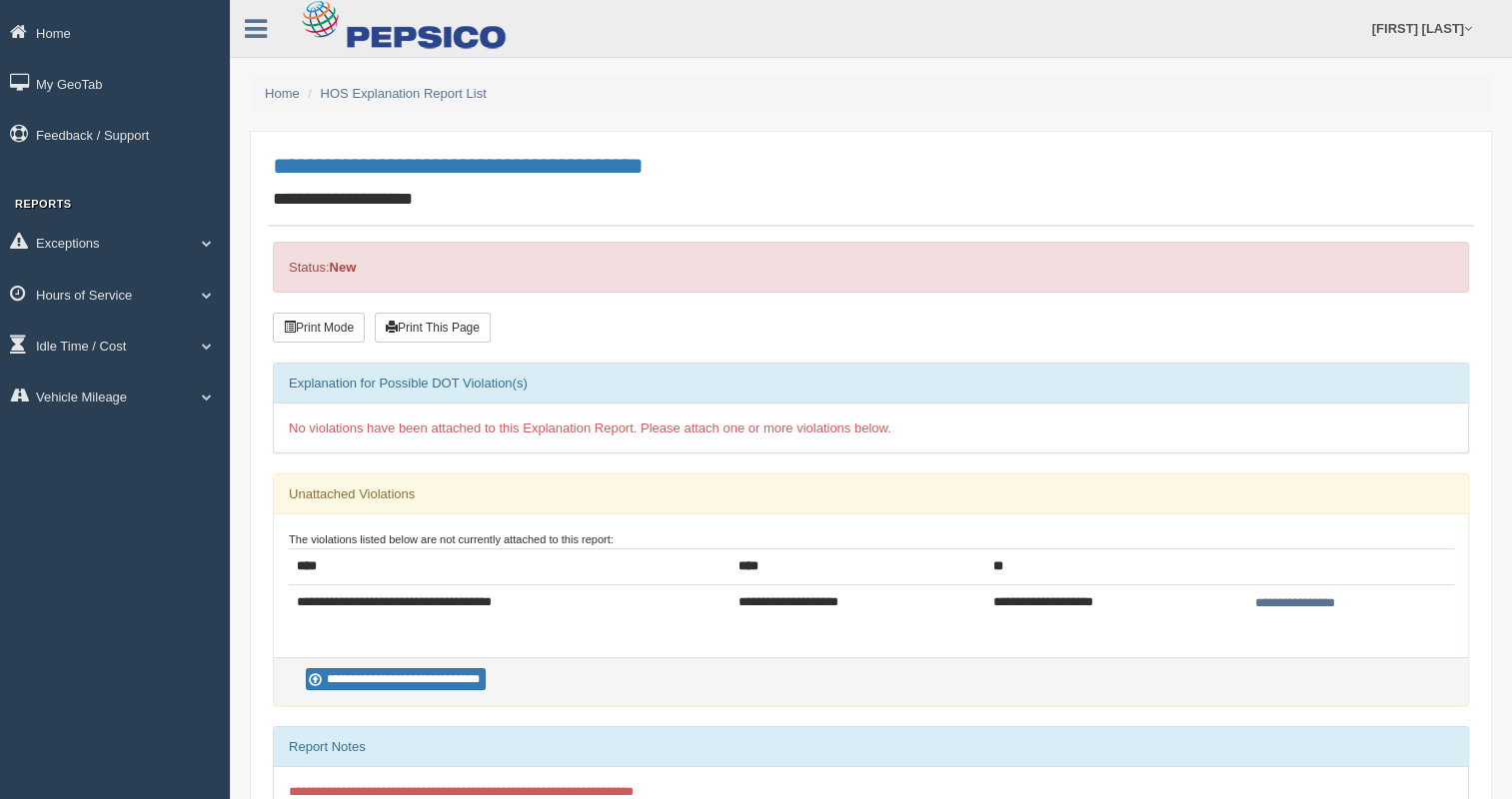 drag, startPoint x: 260, startPoint y: 32, endPoint x: 814, endPoint y: 63, distance: 554.8667 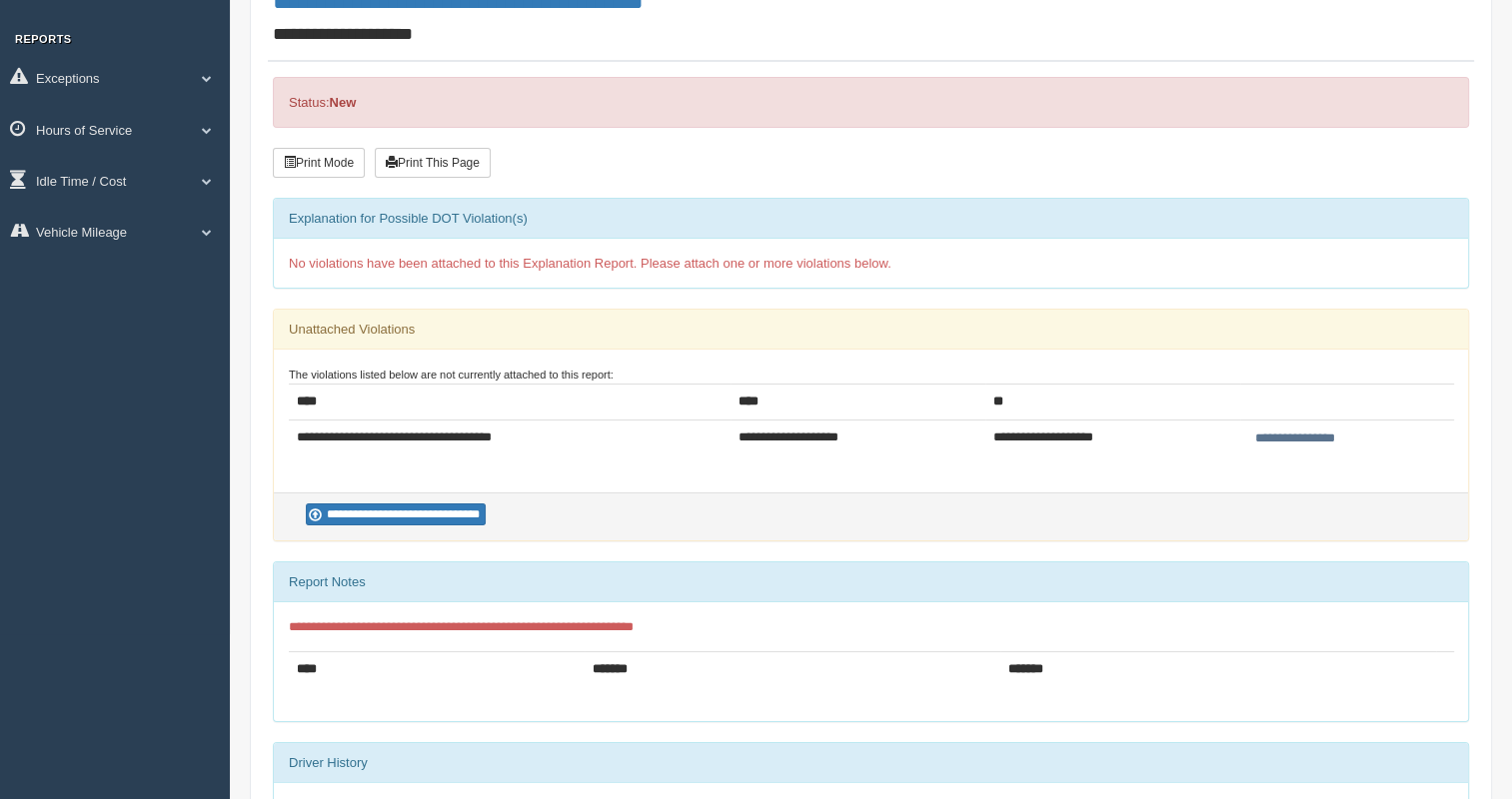 scroll, scrollTop: 200, scrollLeft: 0, axis: vertical 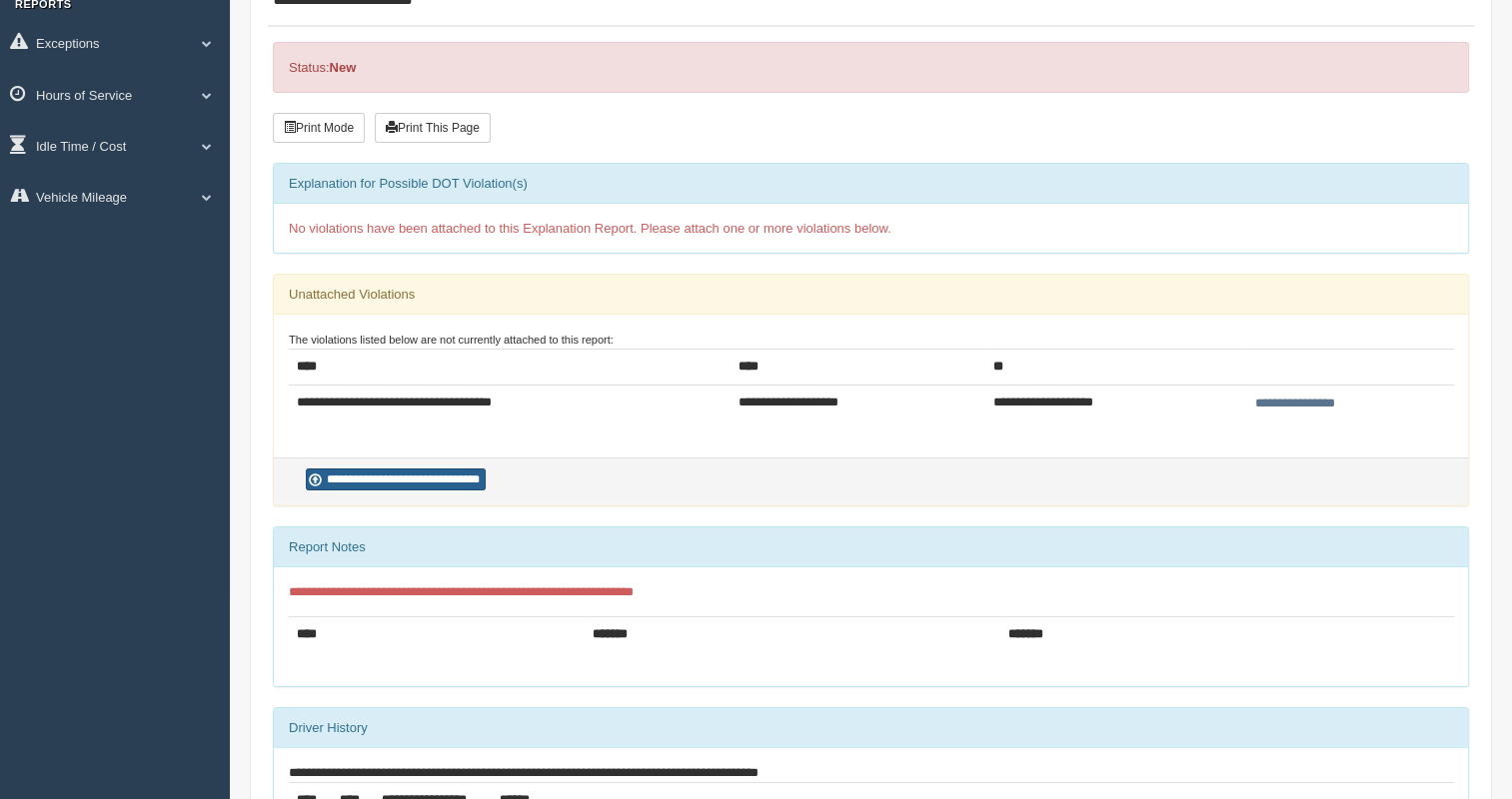 click on "**********" at bounding box center [396, 479] 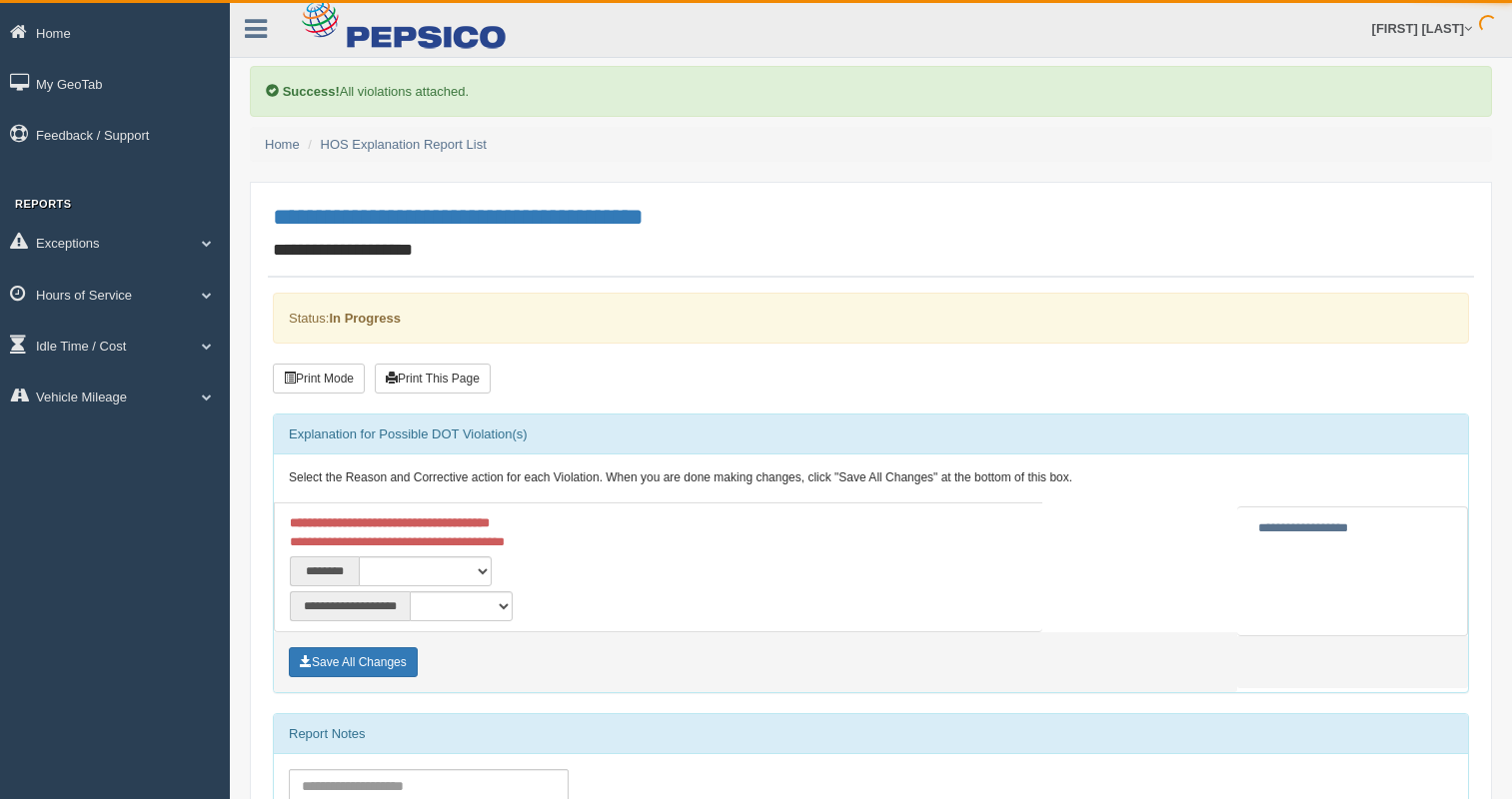 scroll, scrollTop: 0, scrollLeft: 0, axis: both 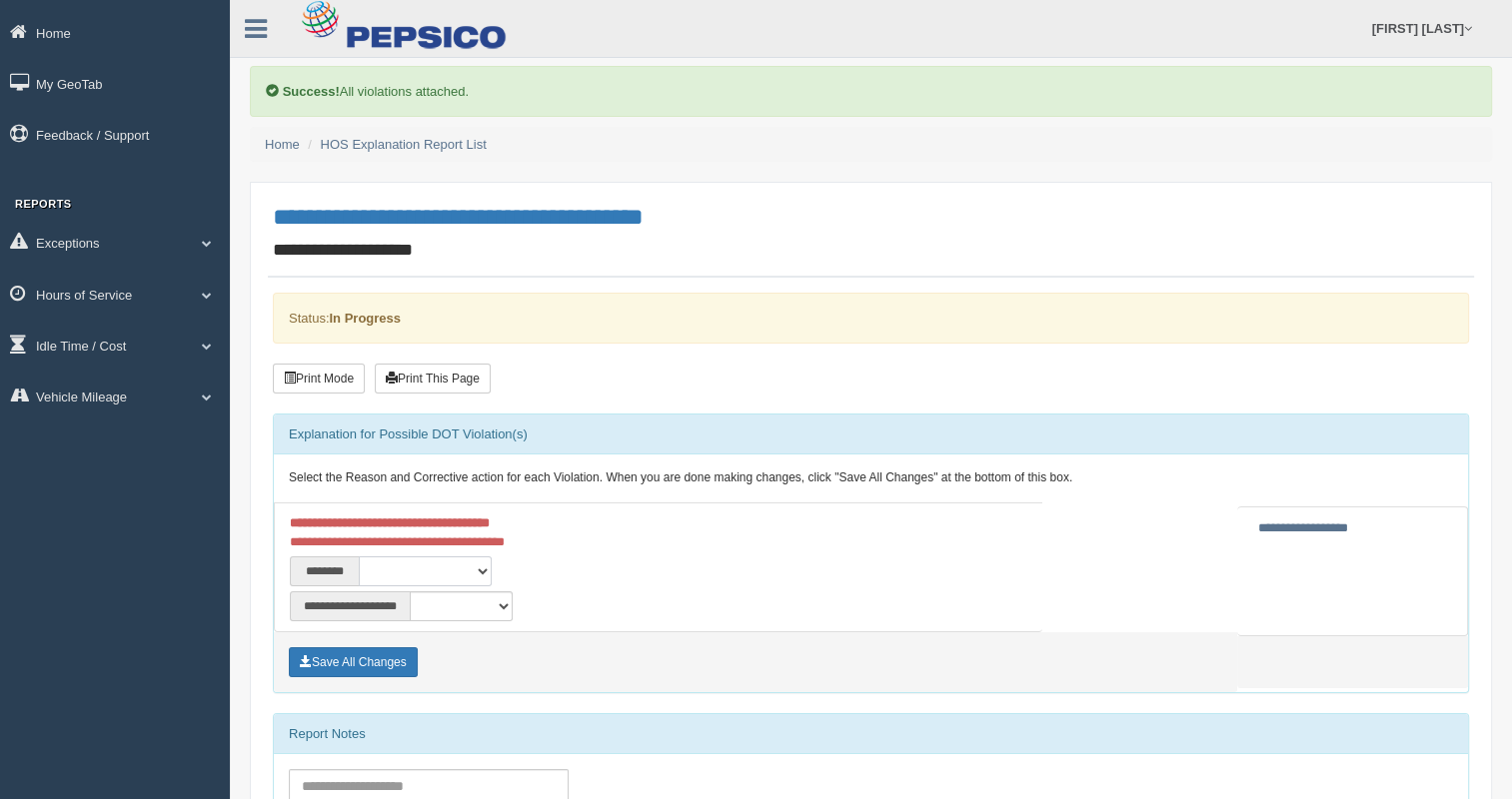 click on "**********" at bounding box center [425, 571] 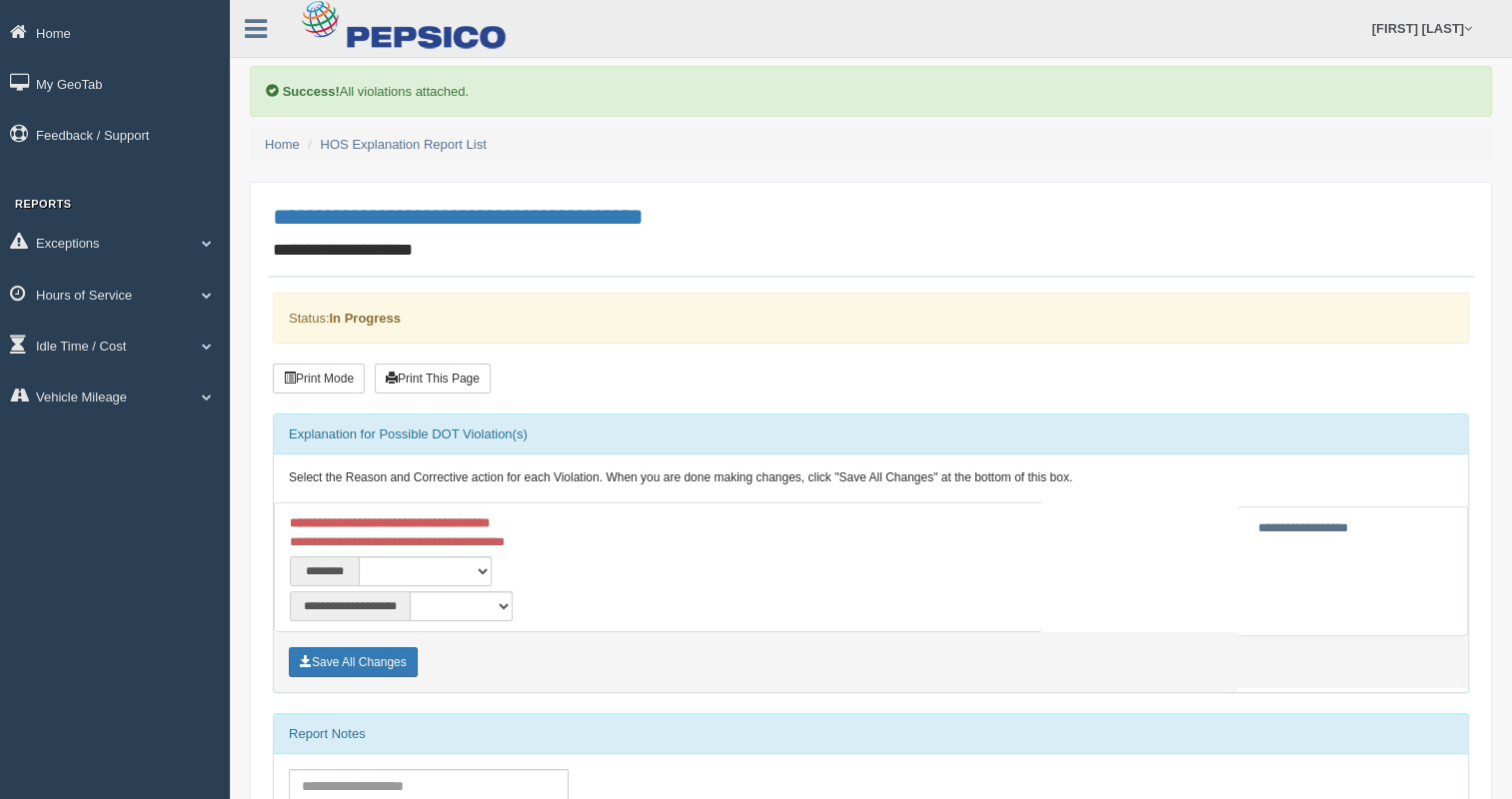 click on "**********" at bounding box center (659, 568) 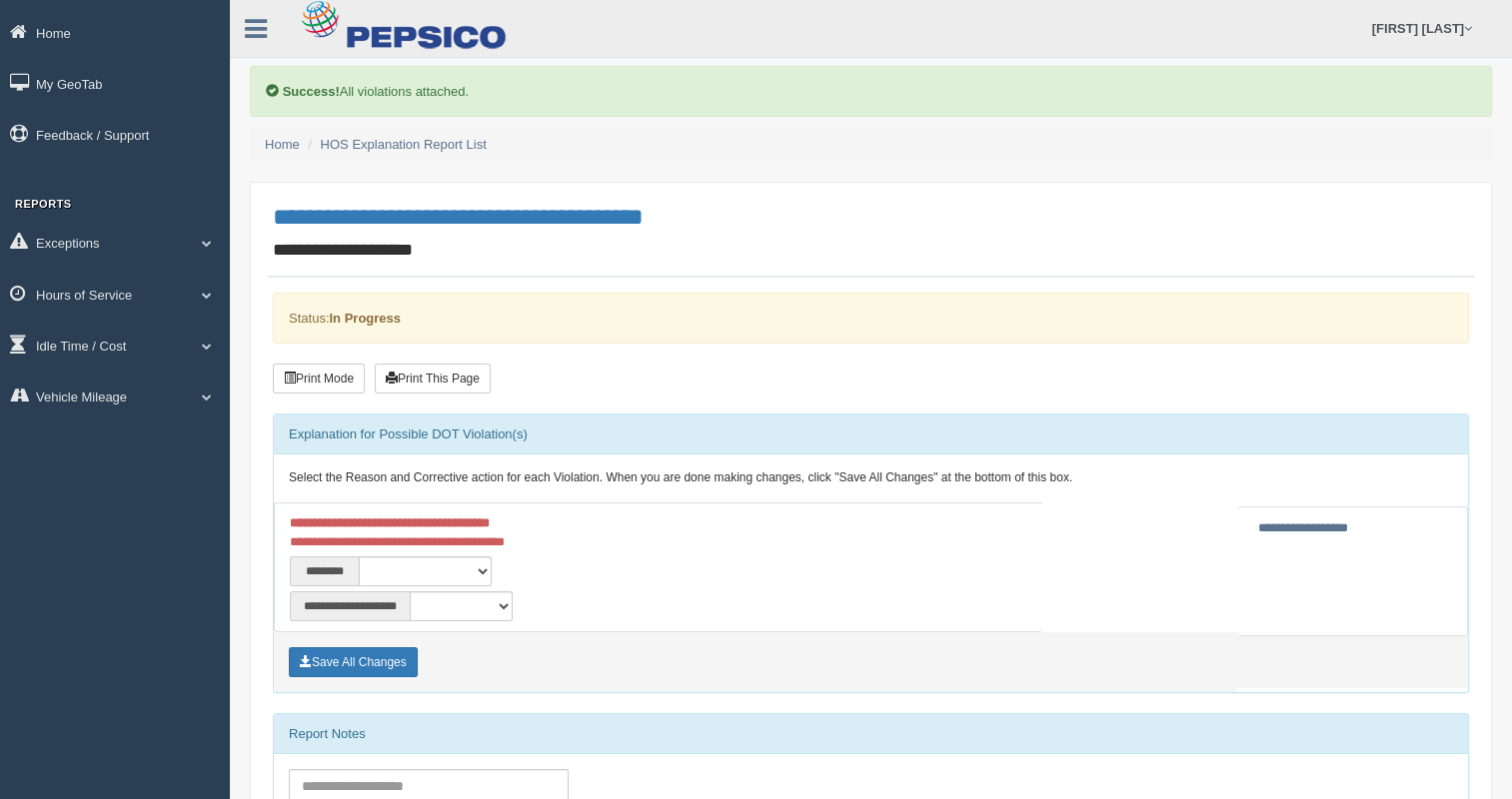 click on "**********" at bounding box center [1303, 527] 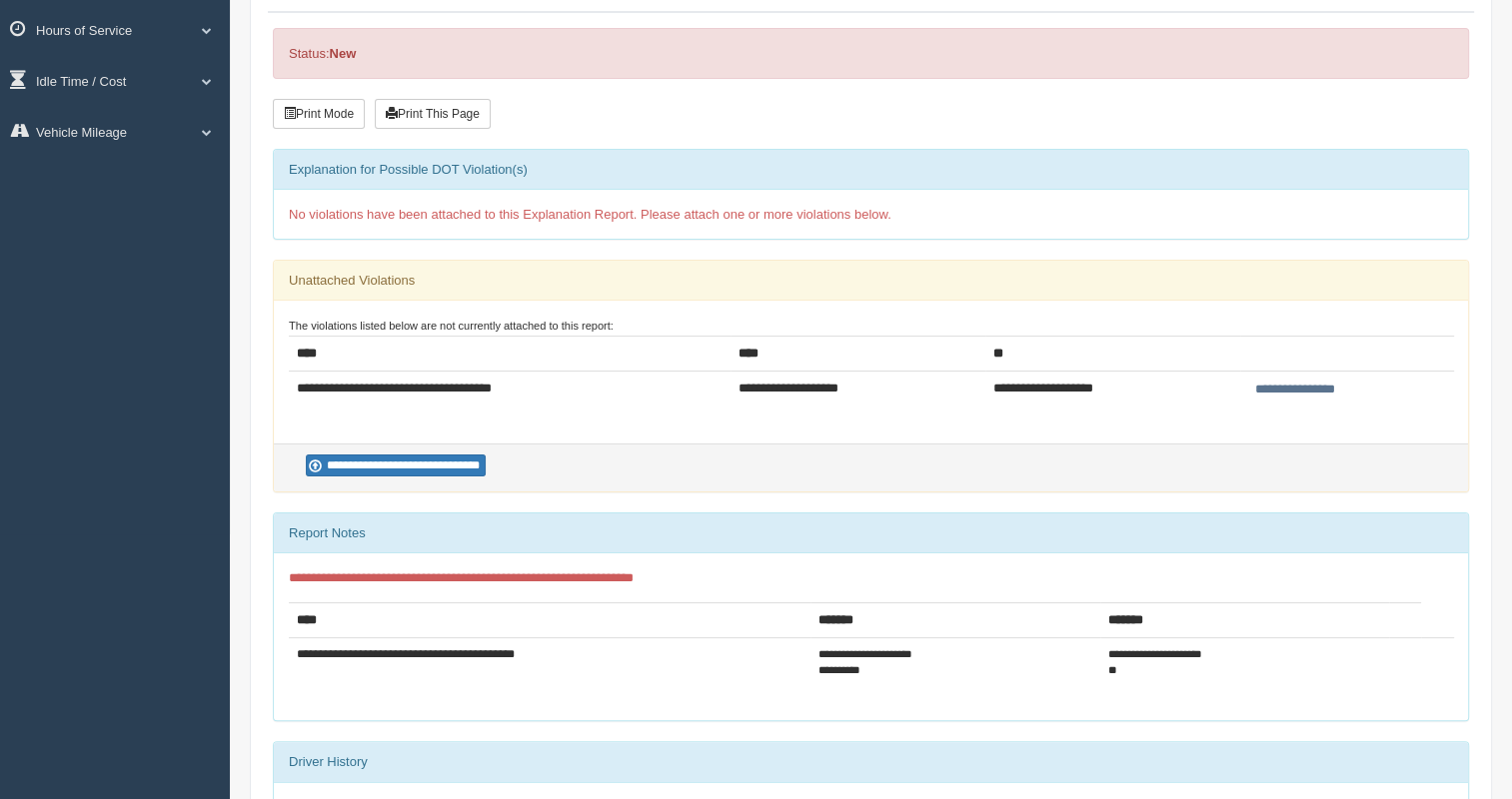 scroll, scrollTop: 0, scrollLeft: 0, axis: both 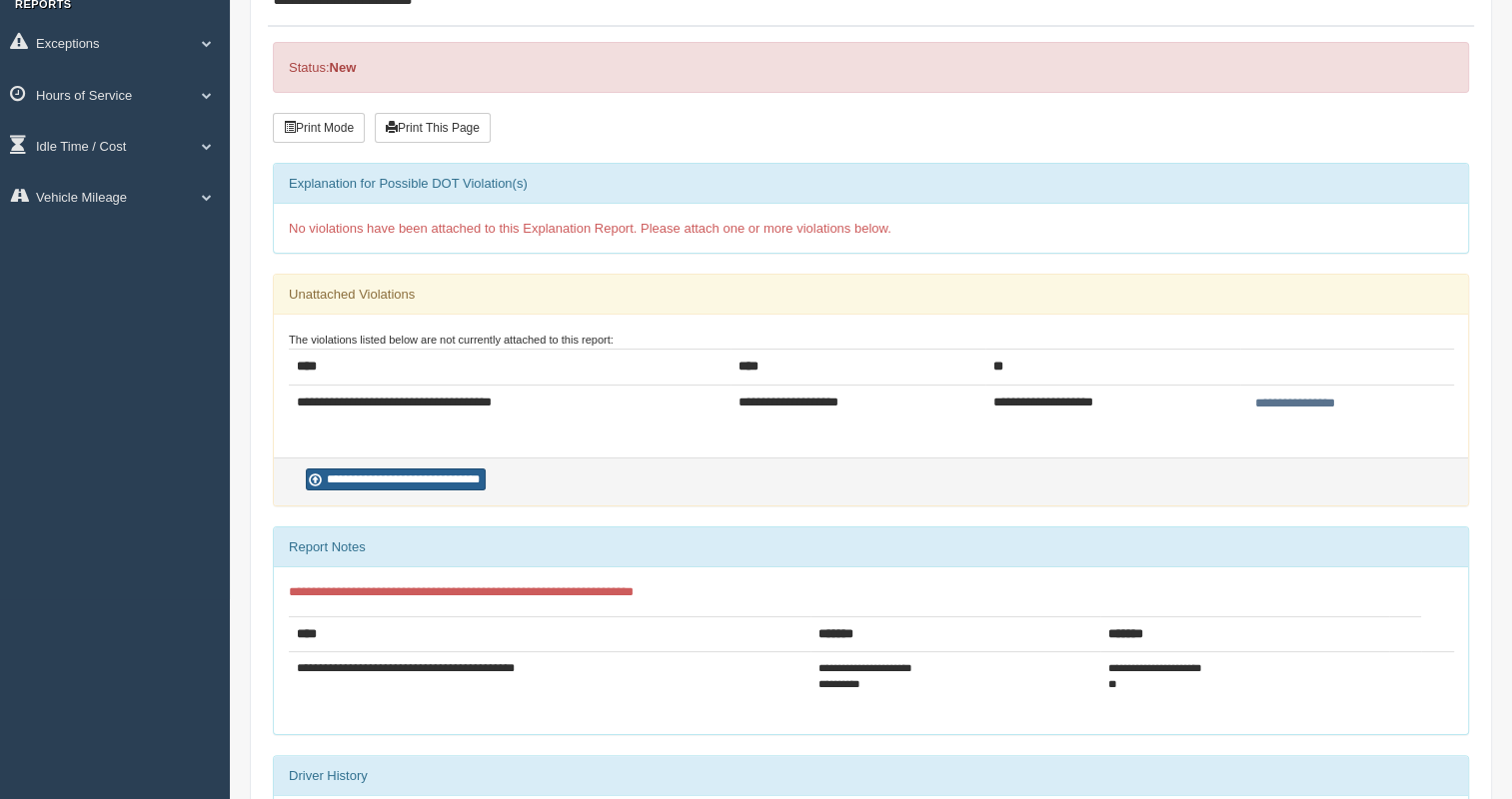 click on "**********" at bounding box center (396, 479) 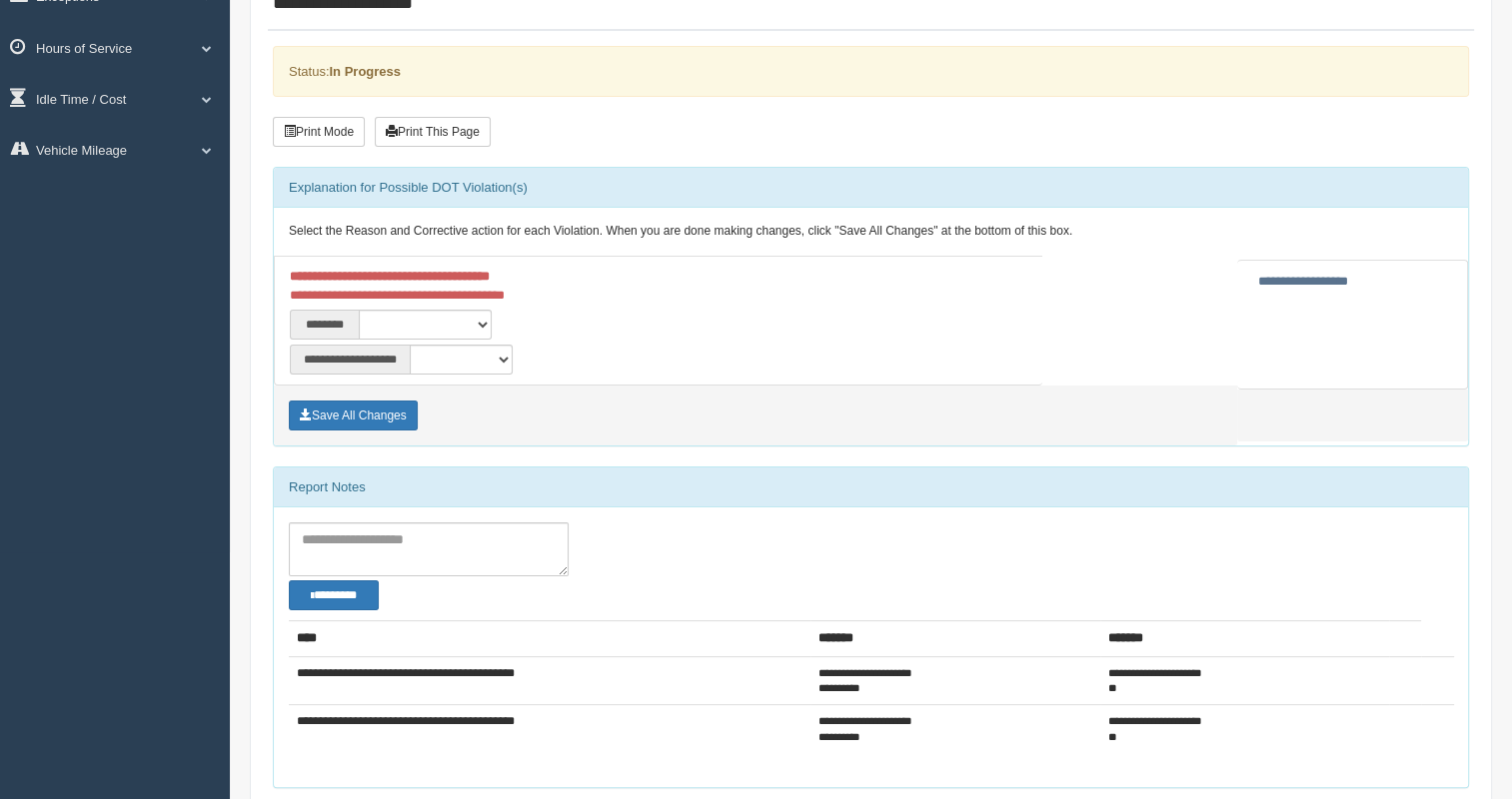 scroll, scrollTop: 200, scrollLeft: 0, axis: vertical 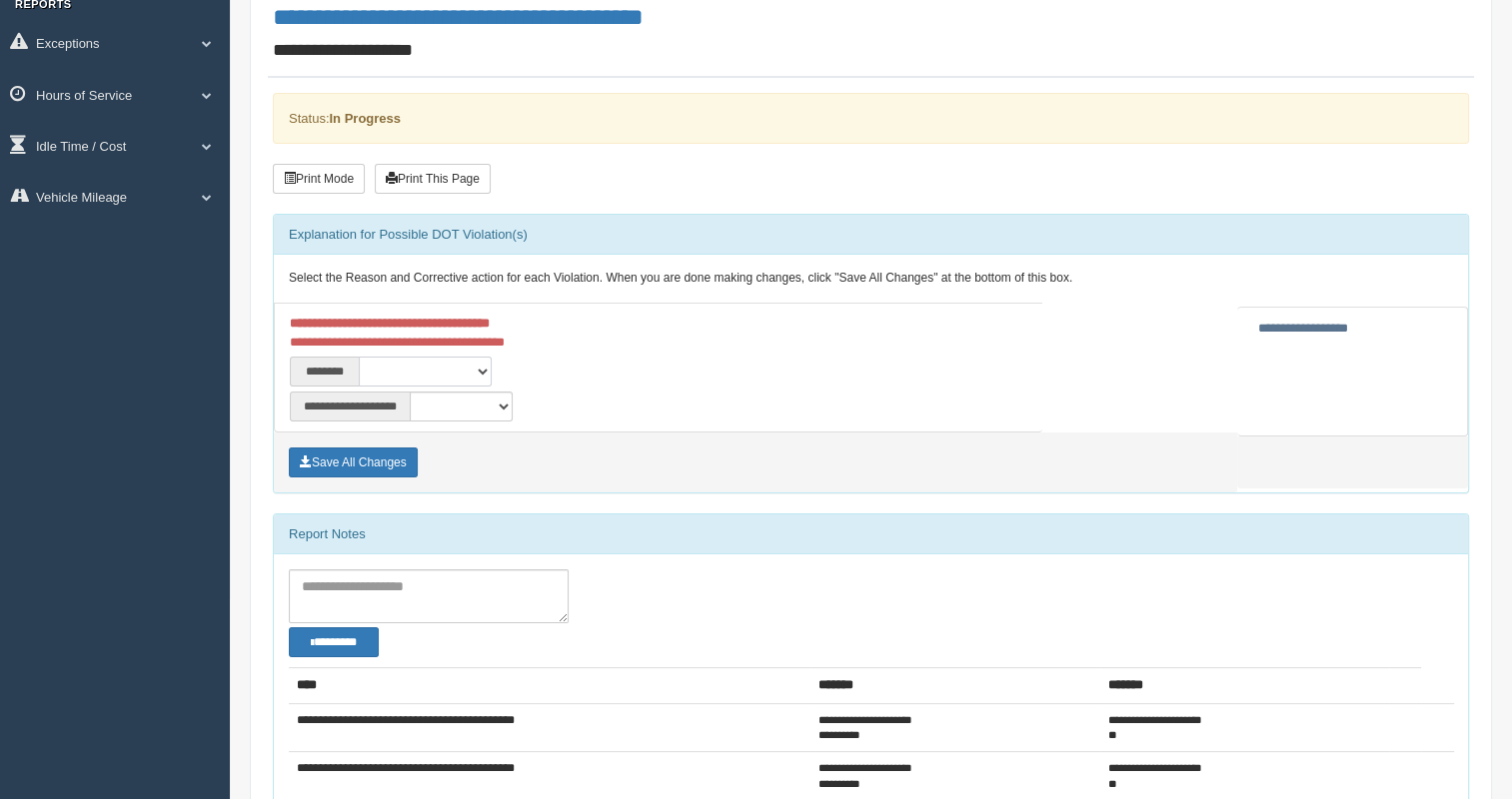 click on "**********" at bounding box center [425, 372] 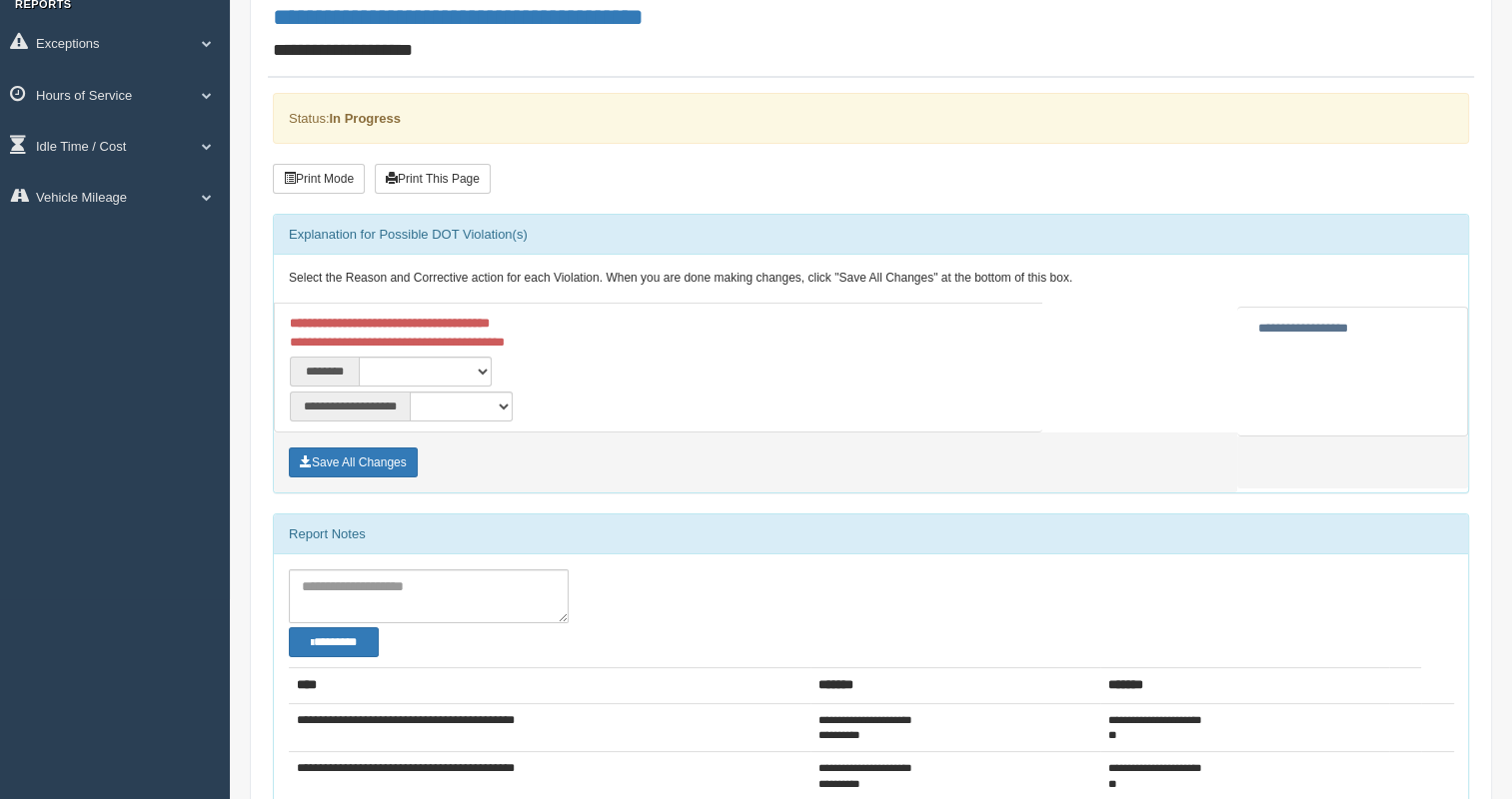 click on "**********" at bounding box center [659, 333] 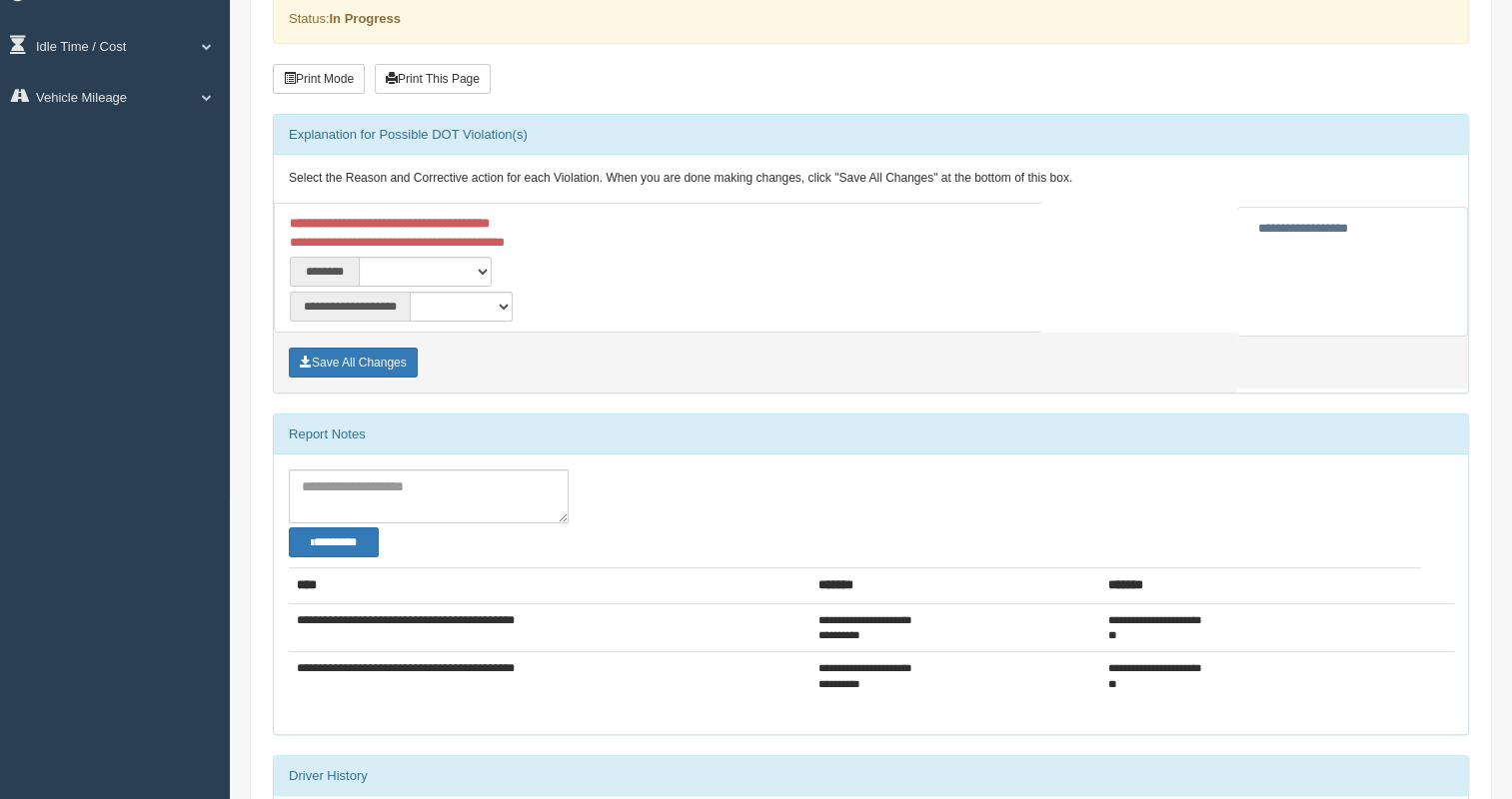 scroll, scrollTop: 400, scrollLeft: 0, axis: vertical 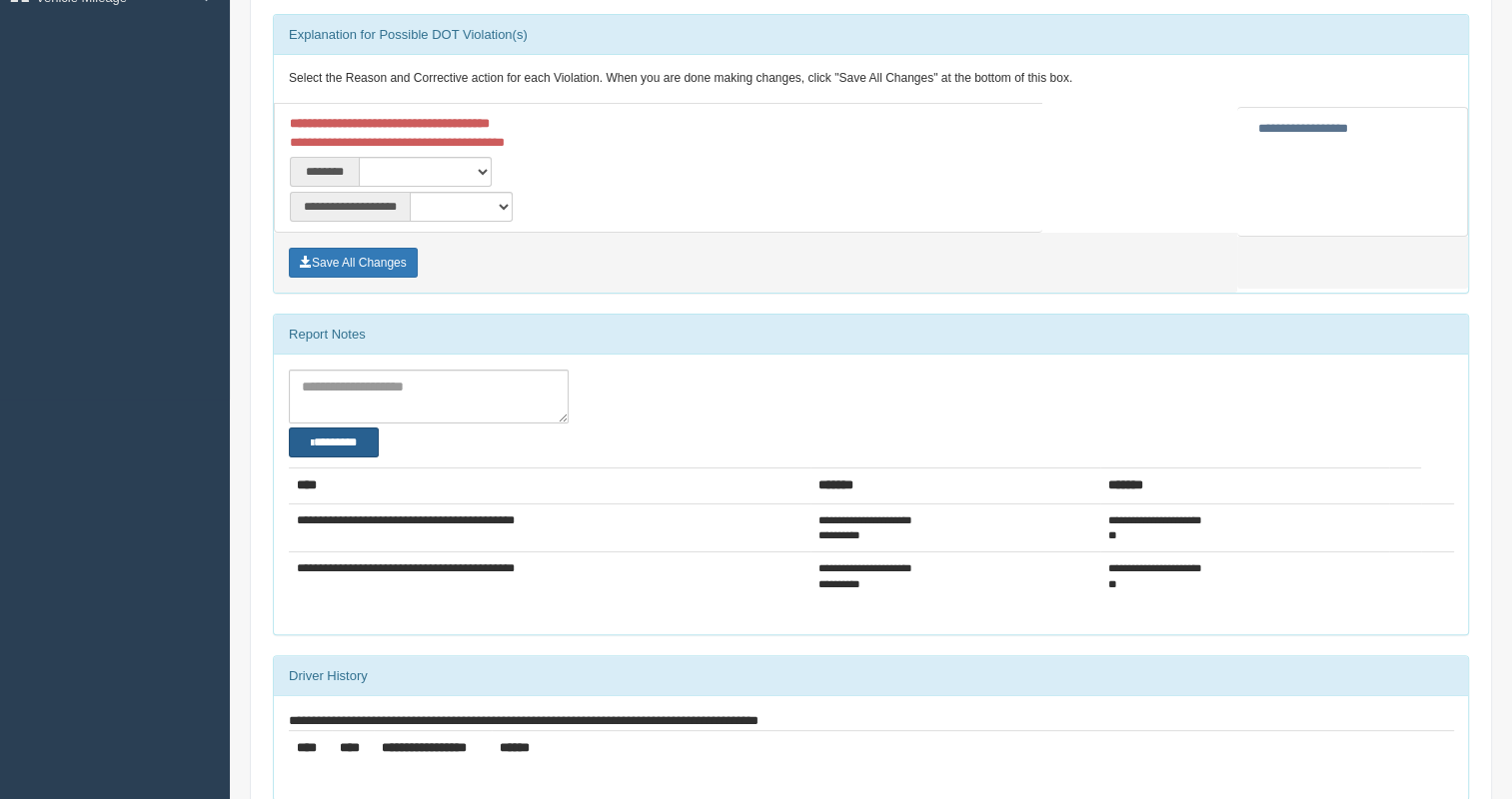 click on "********" at bounding box center [334, 442] 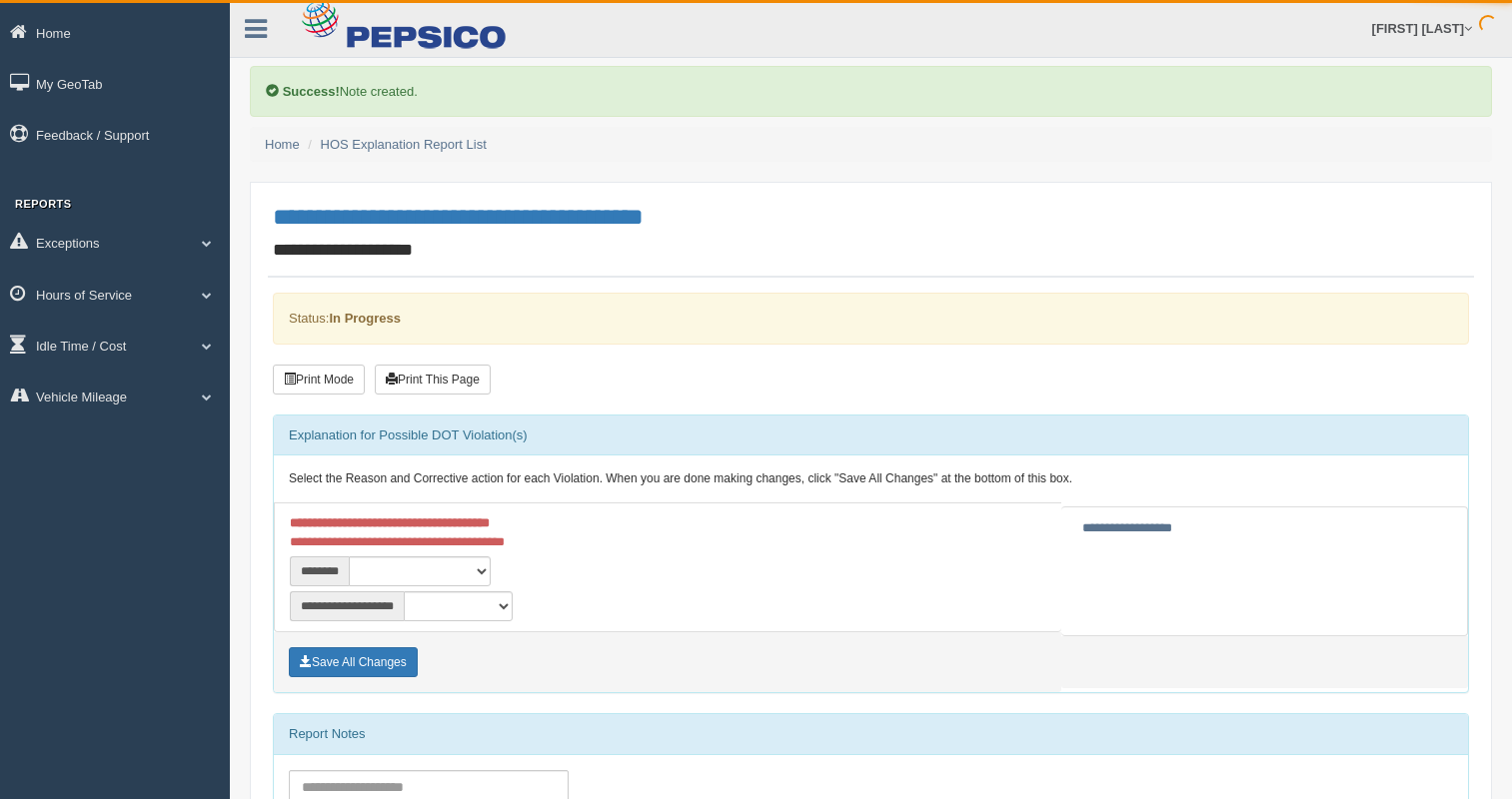 click on "Print Mode" at bounding box center [319, 380] 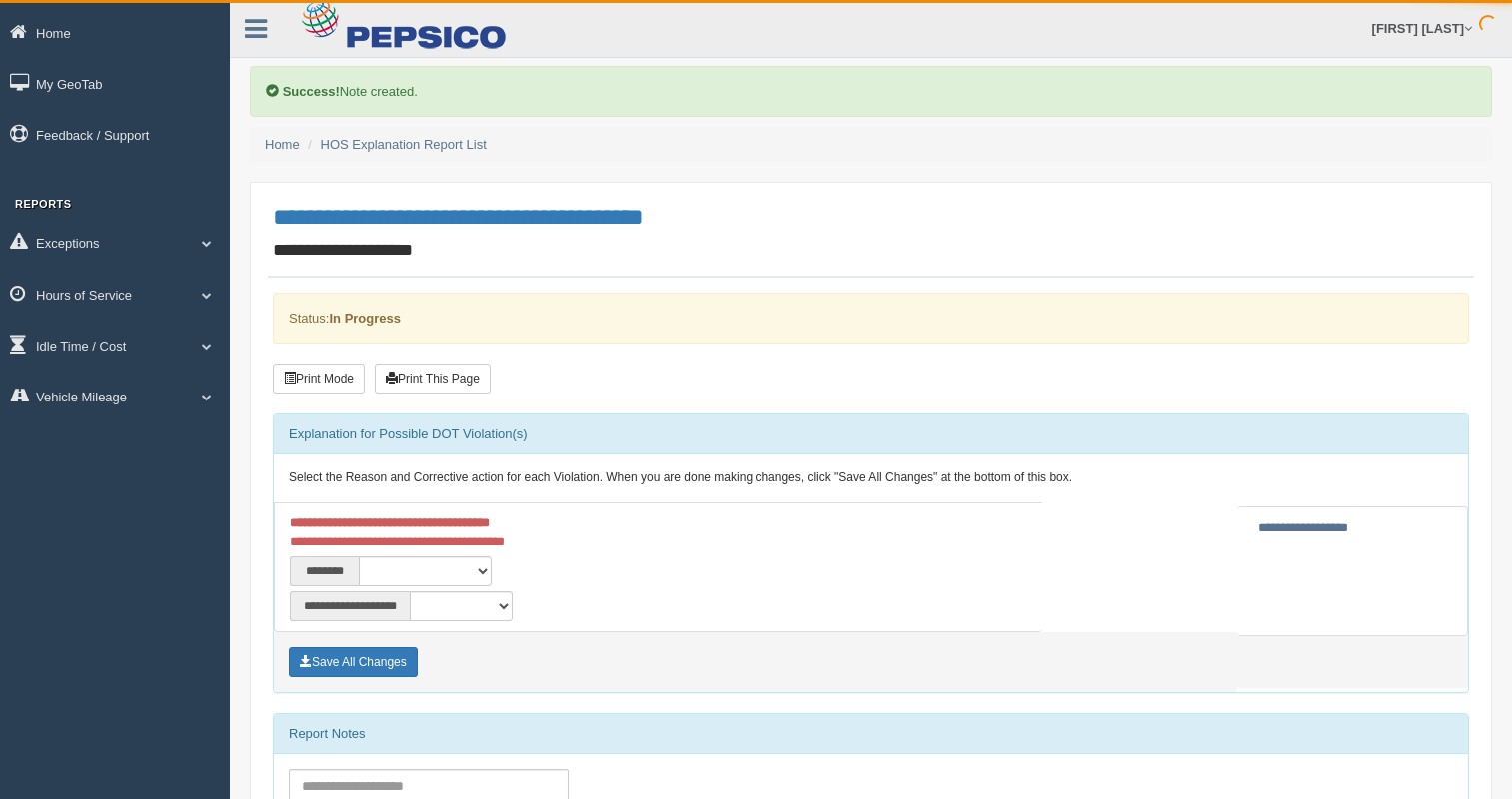 scroll, scrollTop: 0, scrollLeft: 0, axis: both 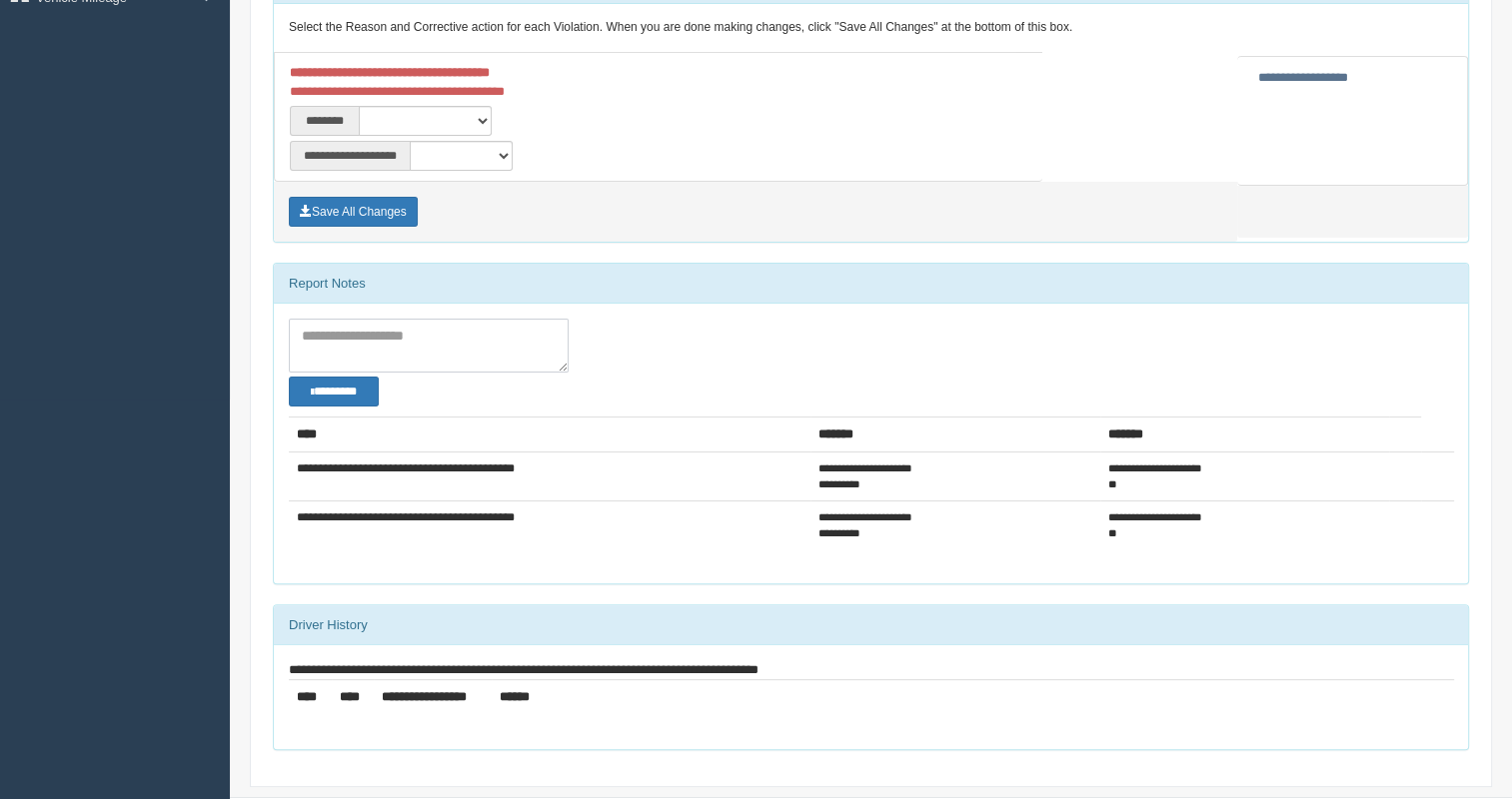 click at bounding box center (429, 346) 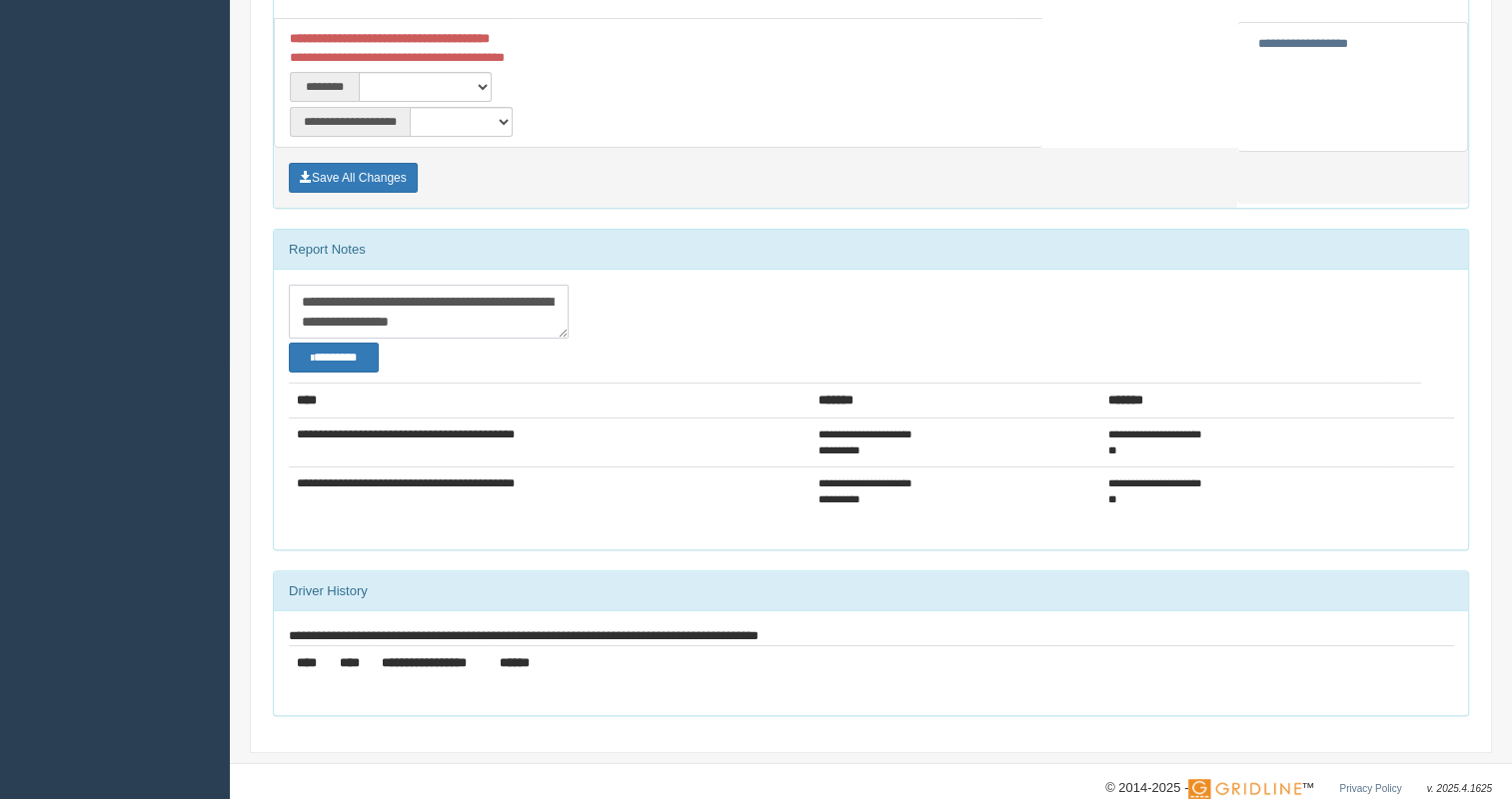 scroll, scrollTop: 463, scrollLeft: 0, axis: vertical 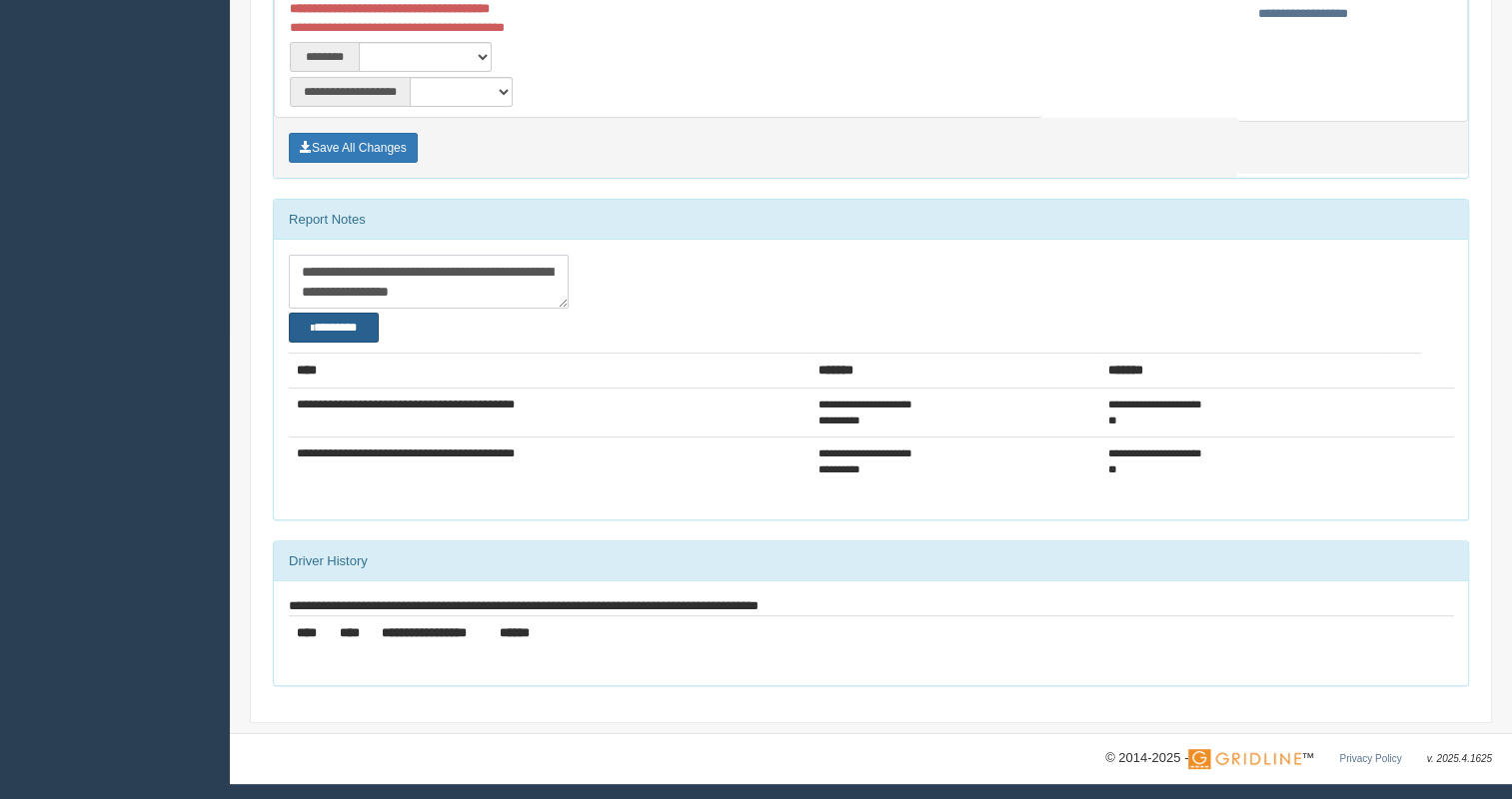 type on "**********" 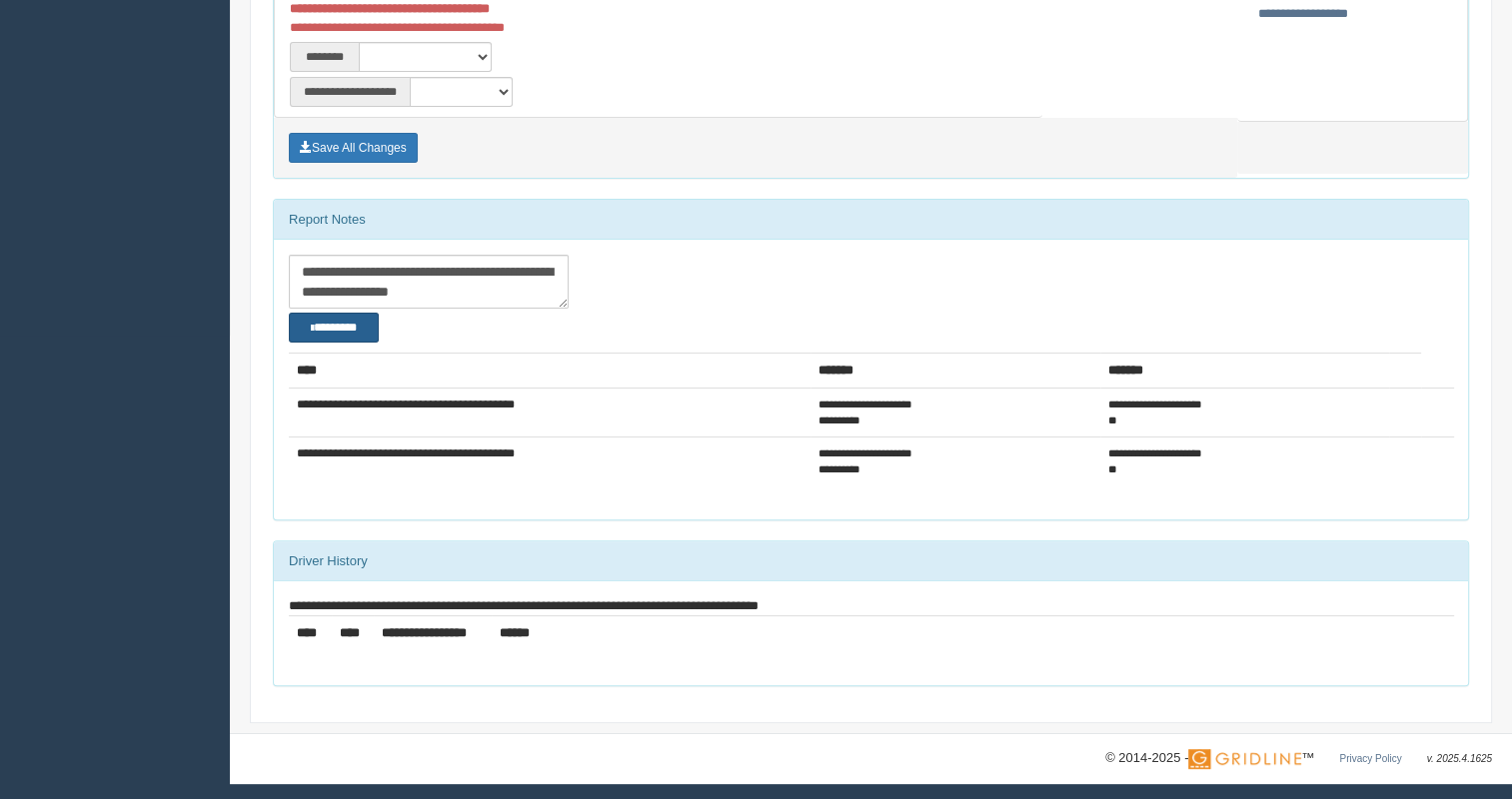 click on "********" at bounding box center [334, 328] 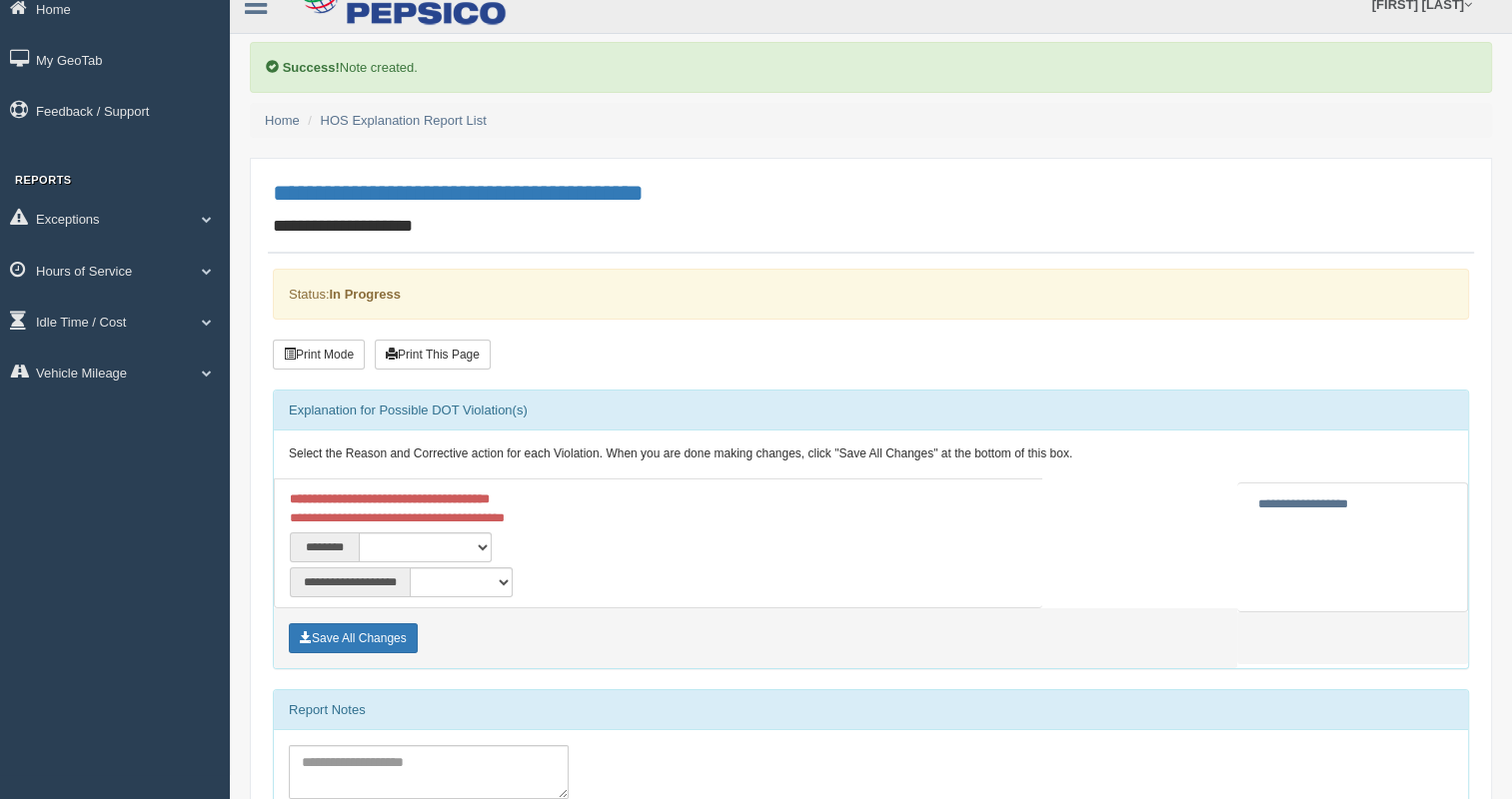 scroll, scrollTop: 200, scrollLeft: 0, axis: vertical 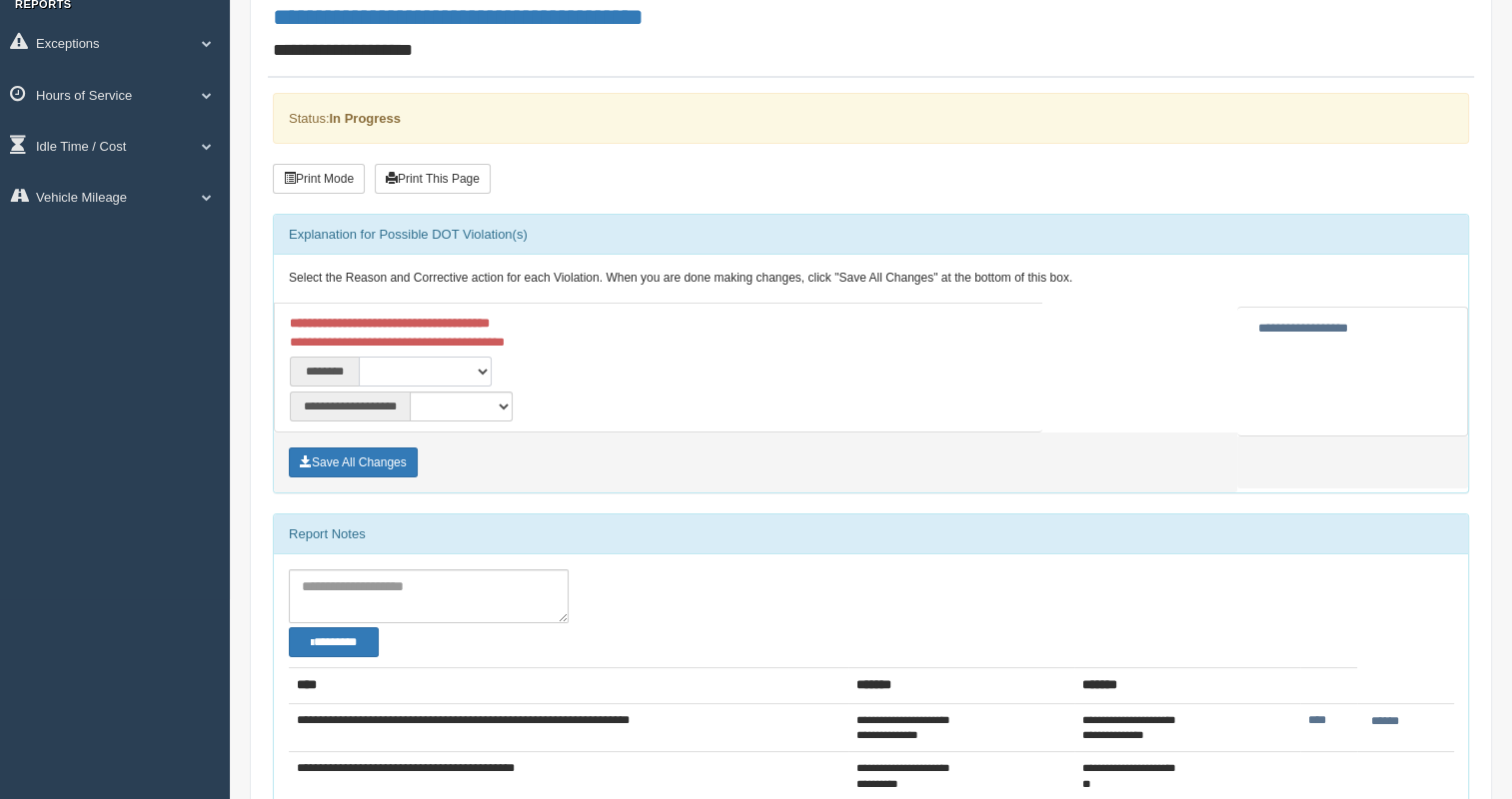 click on "**********" at bounding box center (425, 372) 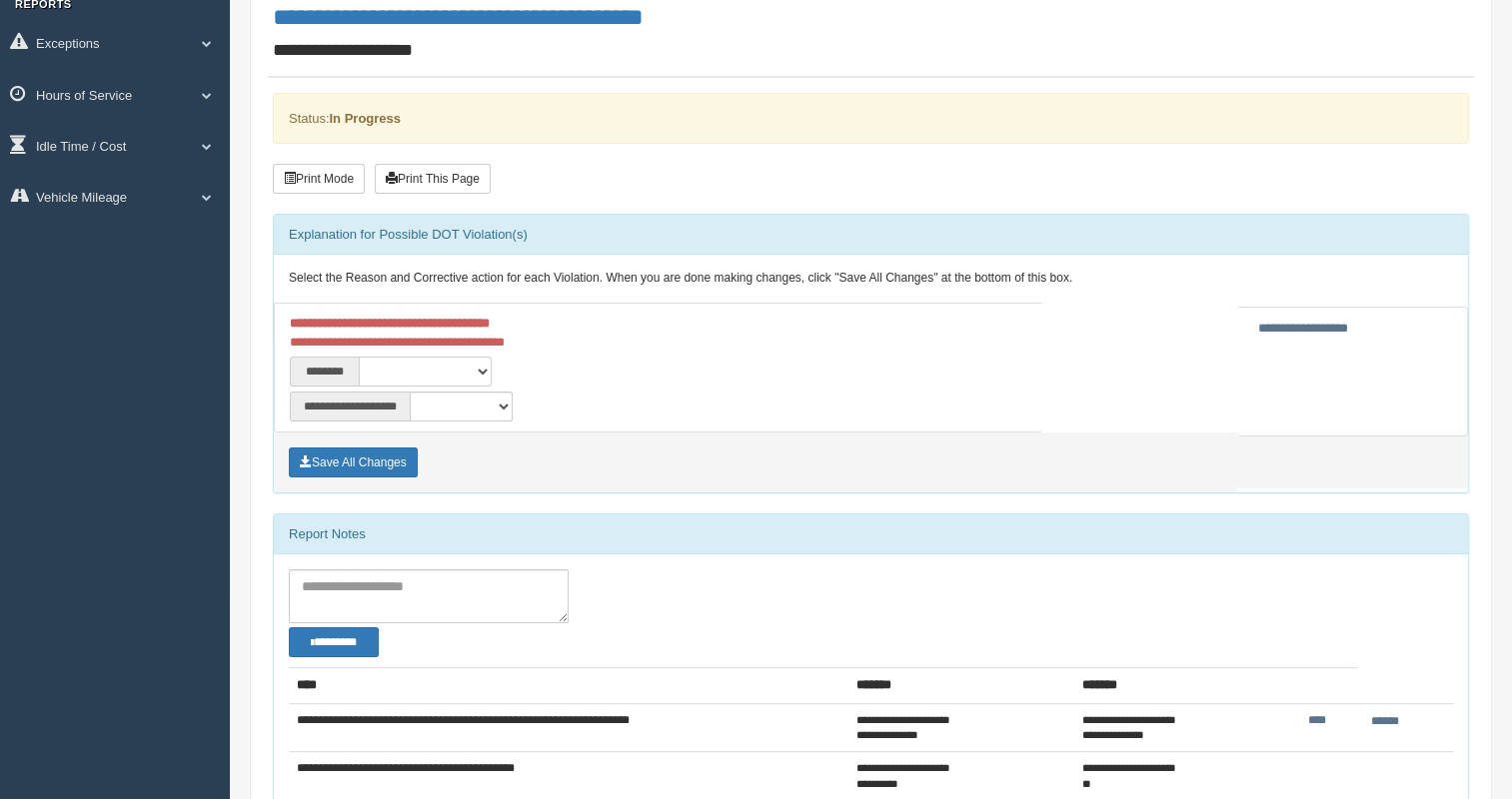 select on "***" 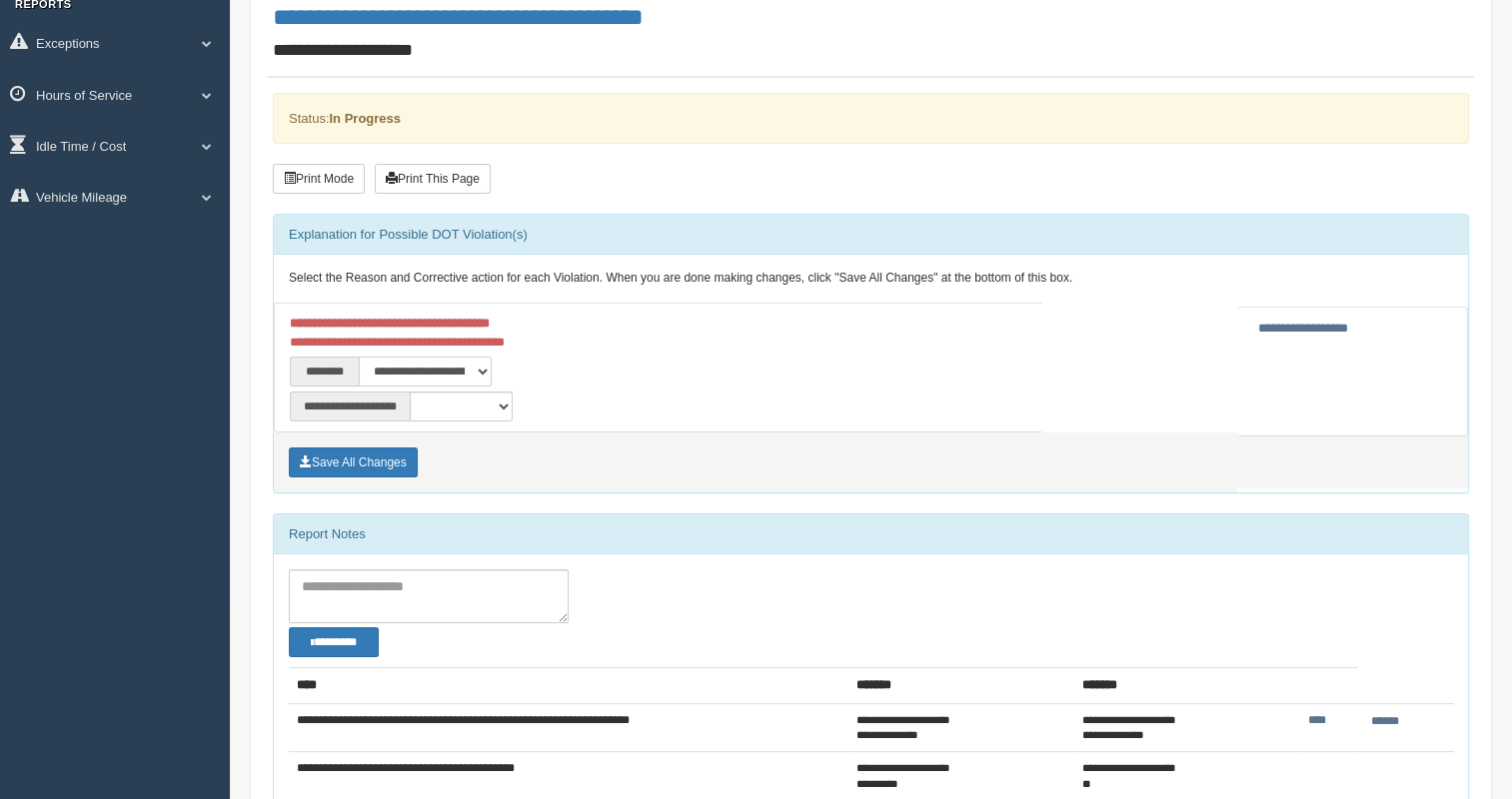 click on "**********" at bounding box center (425, 372) 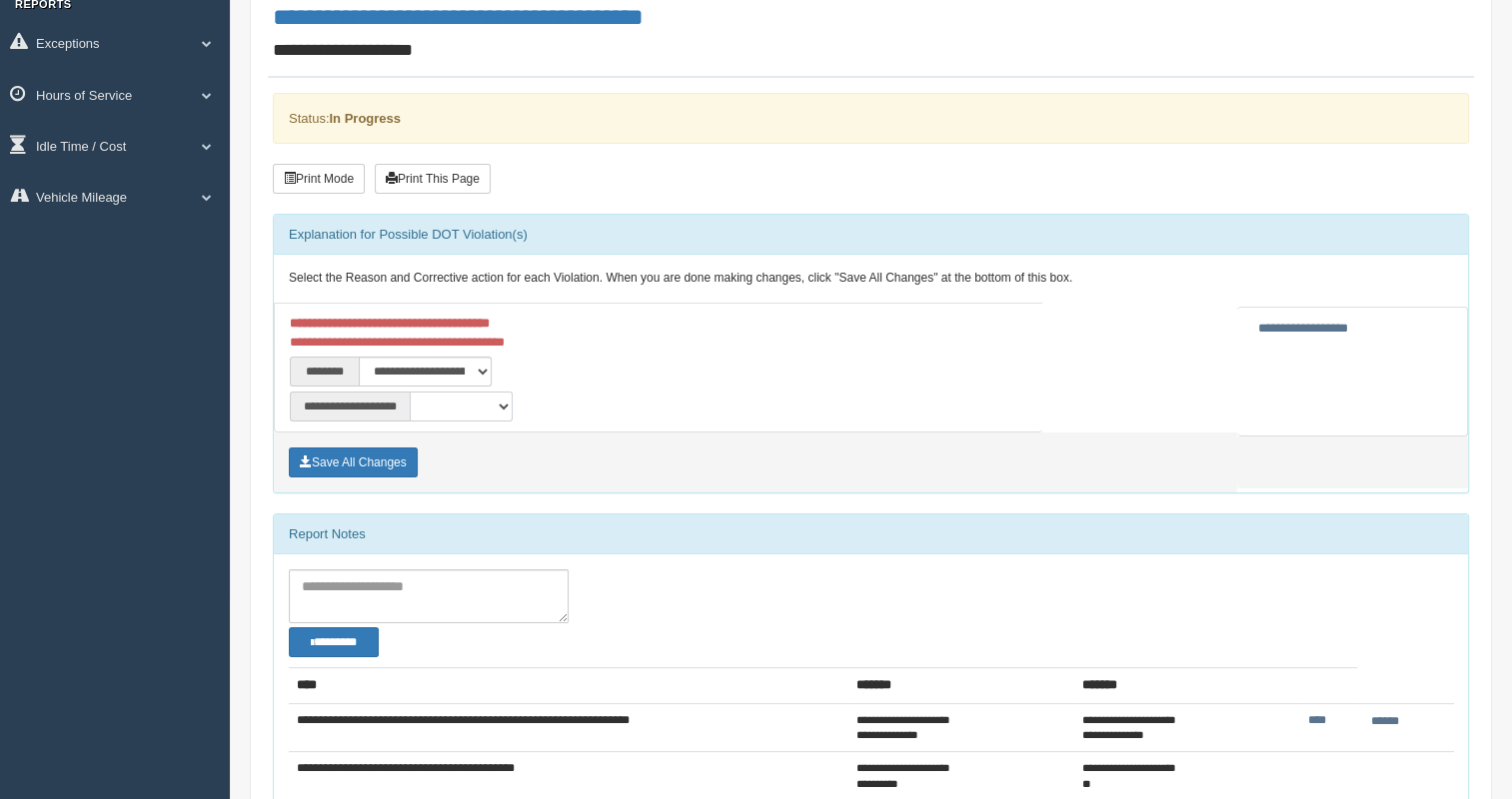 click on "**********" at bounding box center (461, 406) 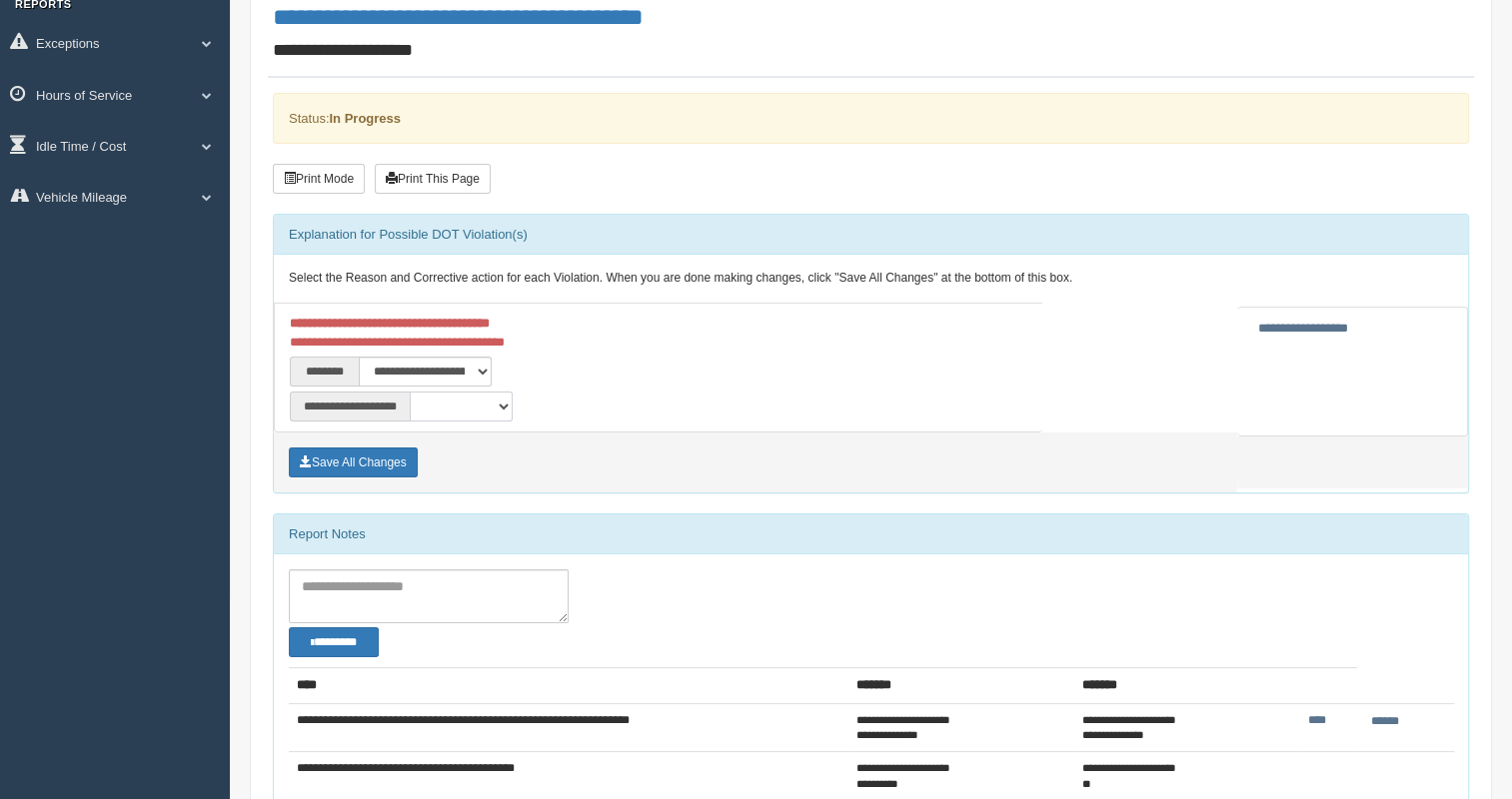 select on "*" 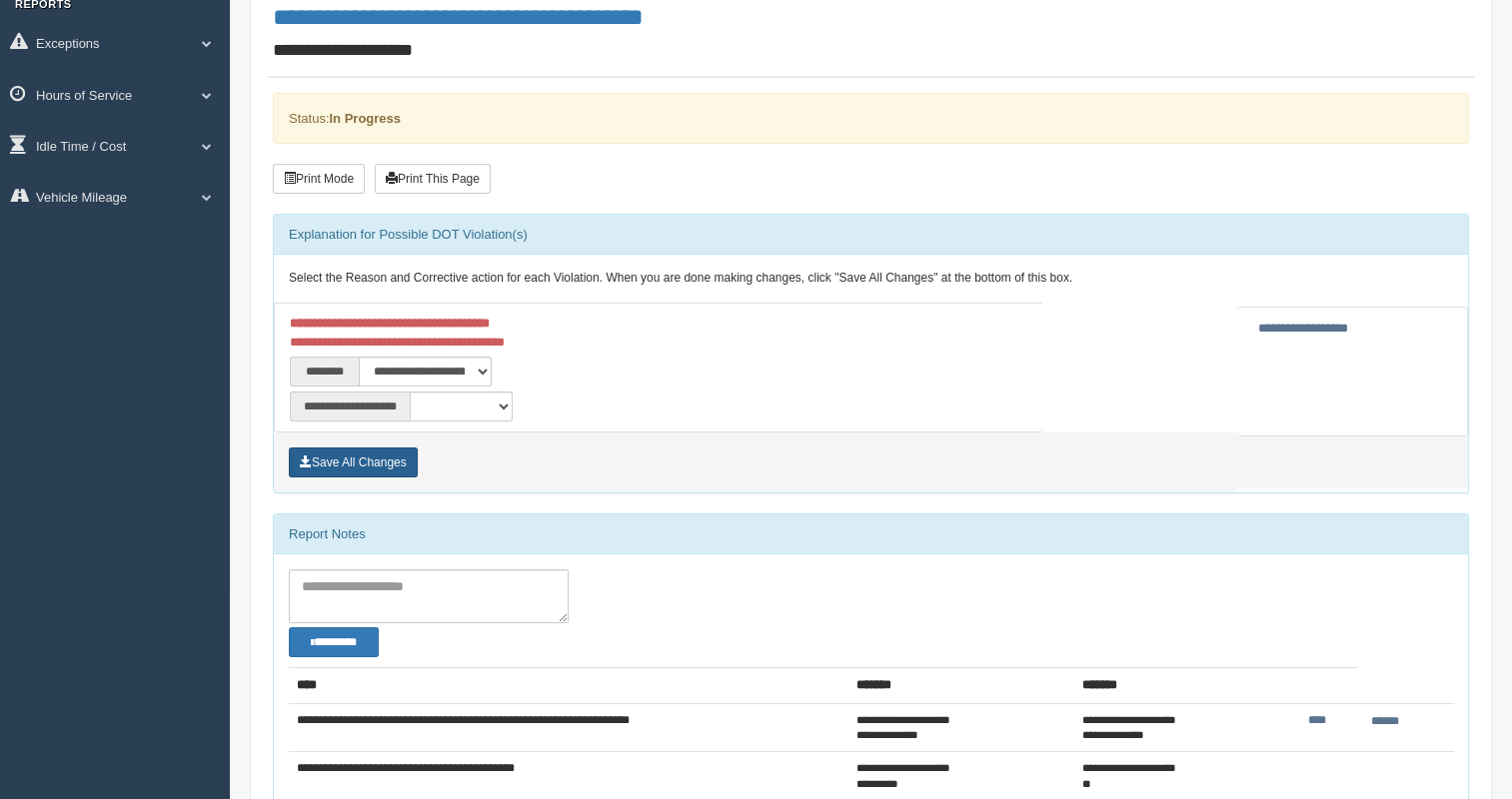 click on "Save All Changes" at bounding box center (353, 462) 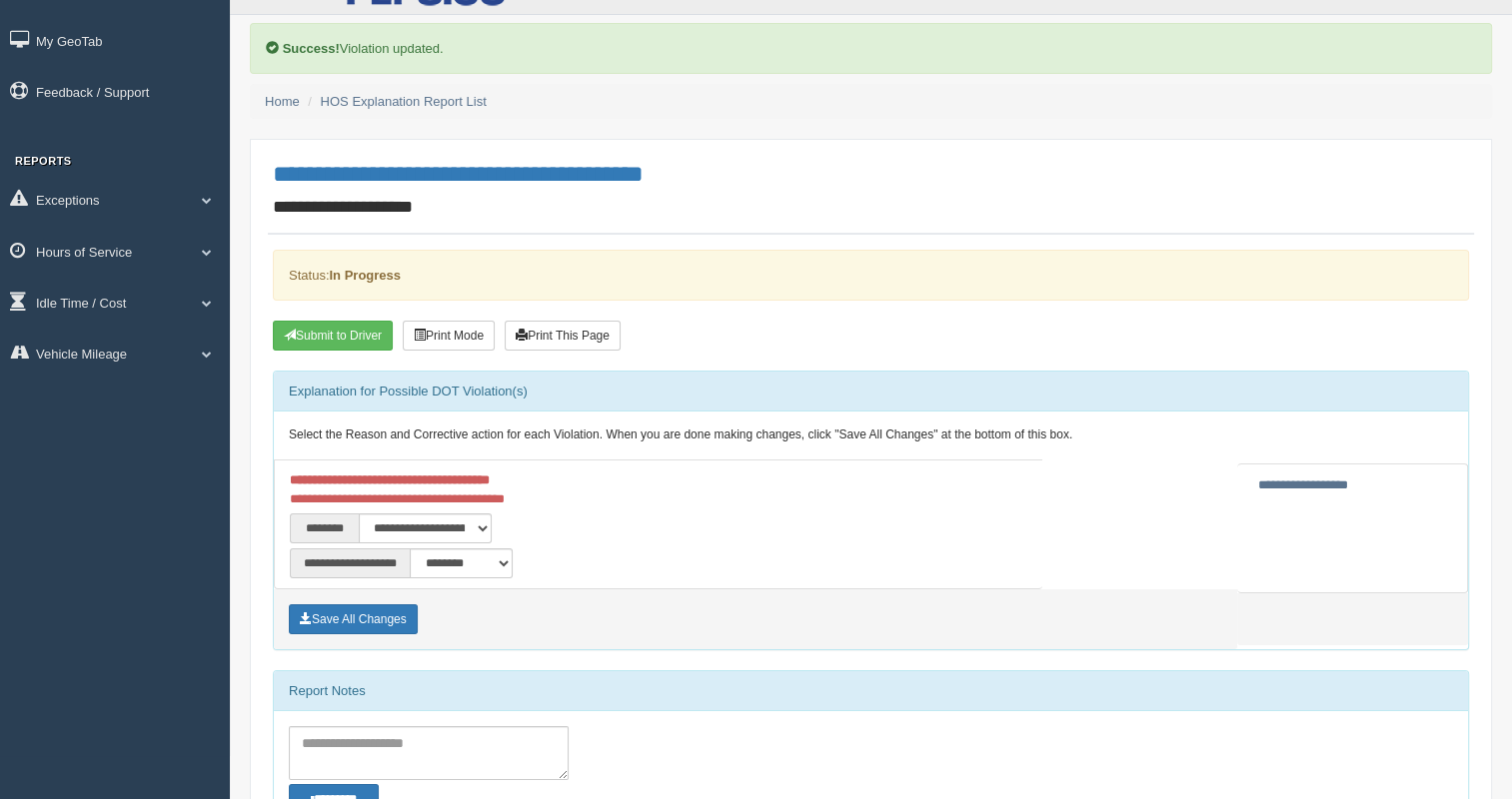 scroll, scrollTop: 0, scrollLeft: 0, axis: both 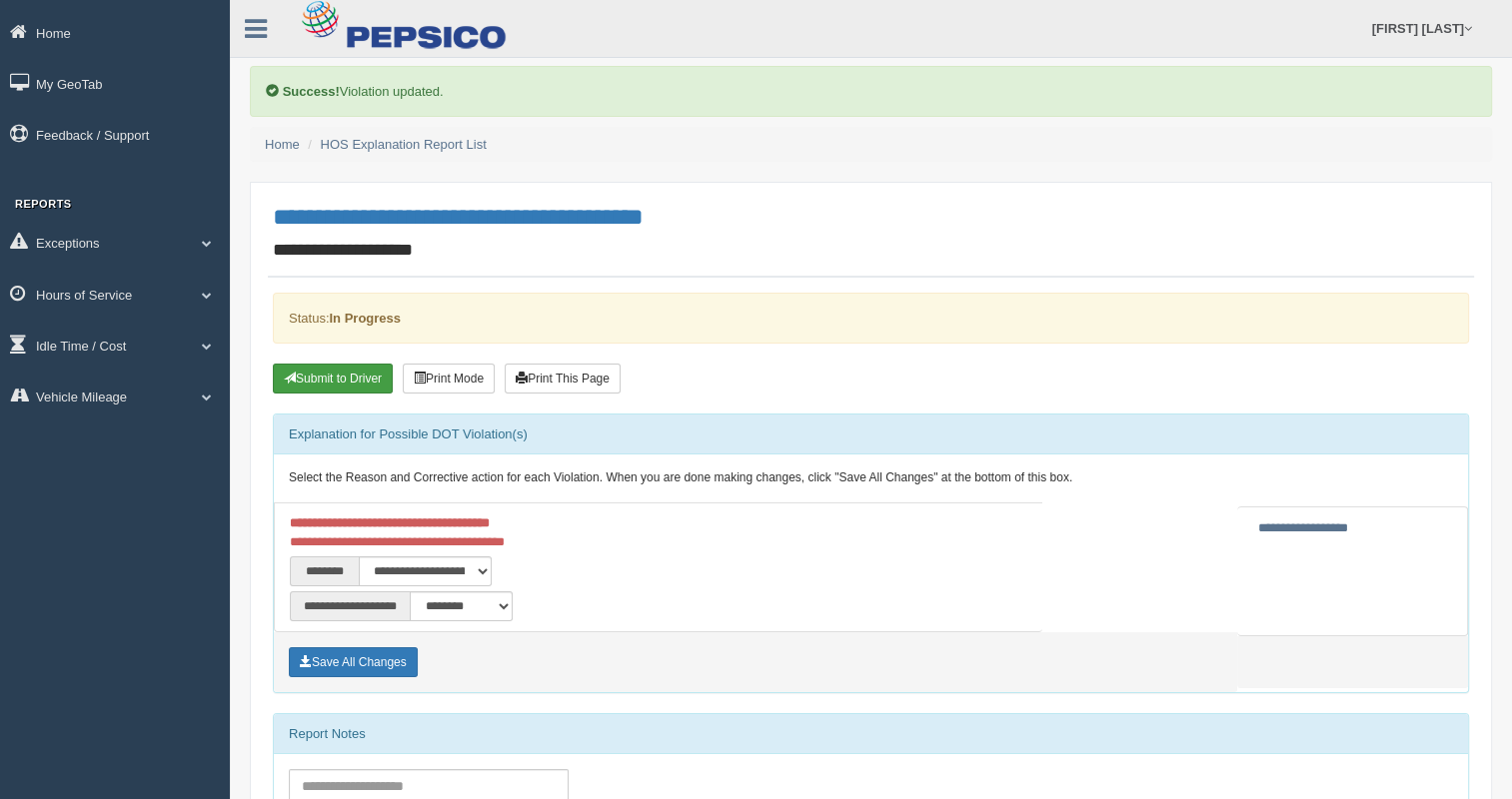 click on "Submit to Driver" at bounding box center (333, 379) 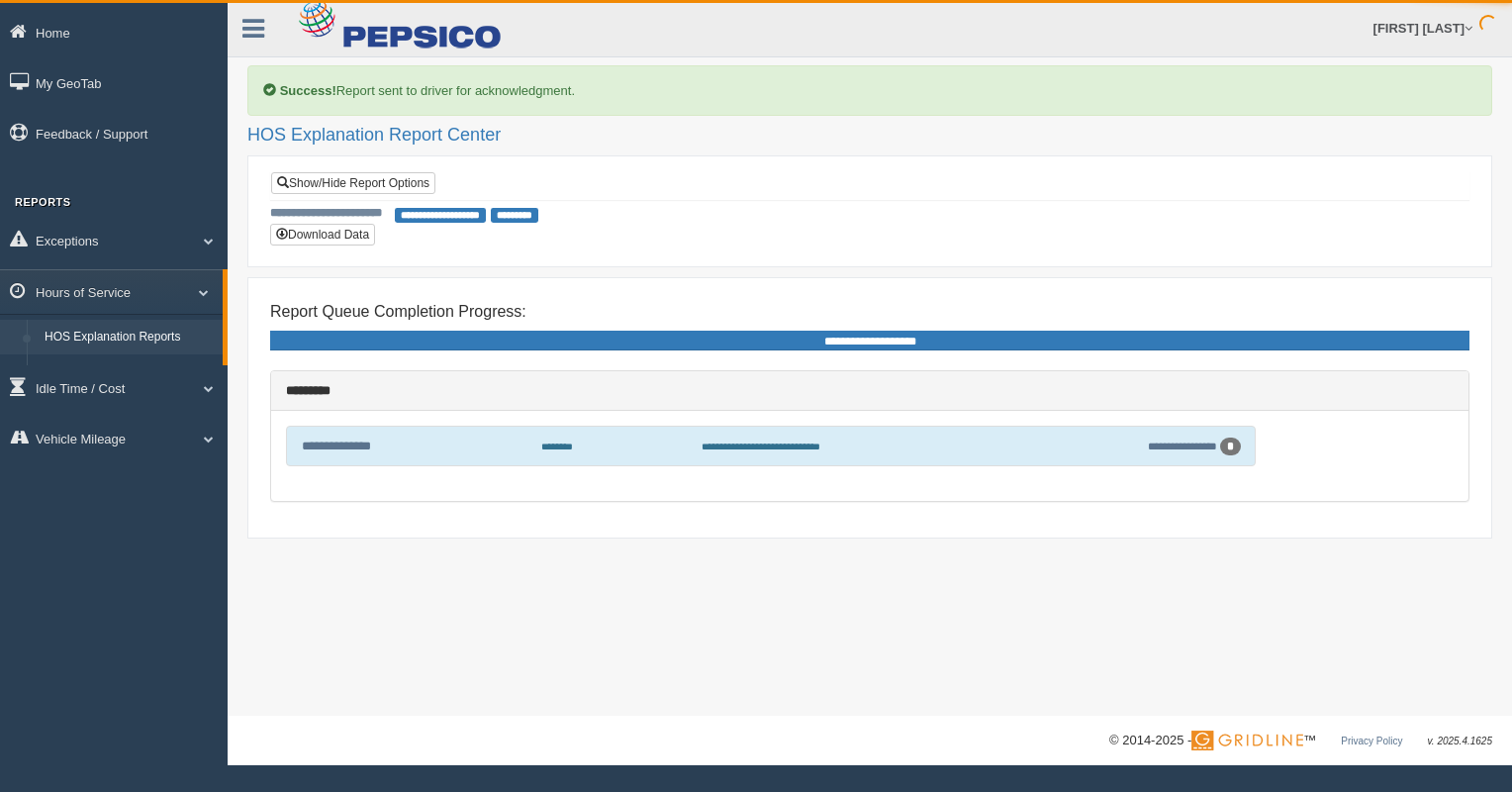 scroll, scrollTop: 0, scrollLeft: 0, axis: both 